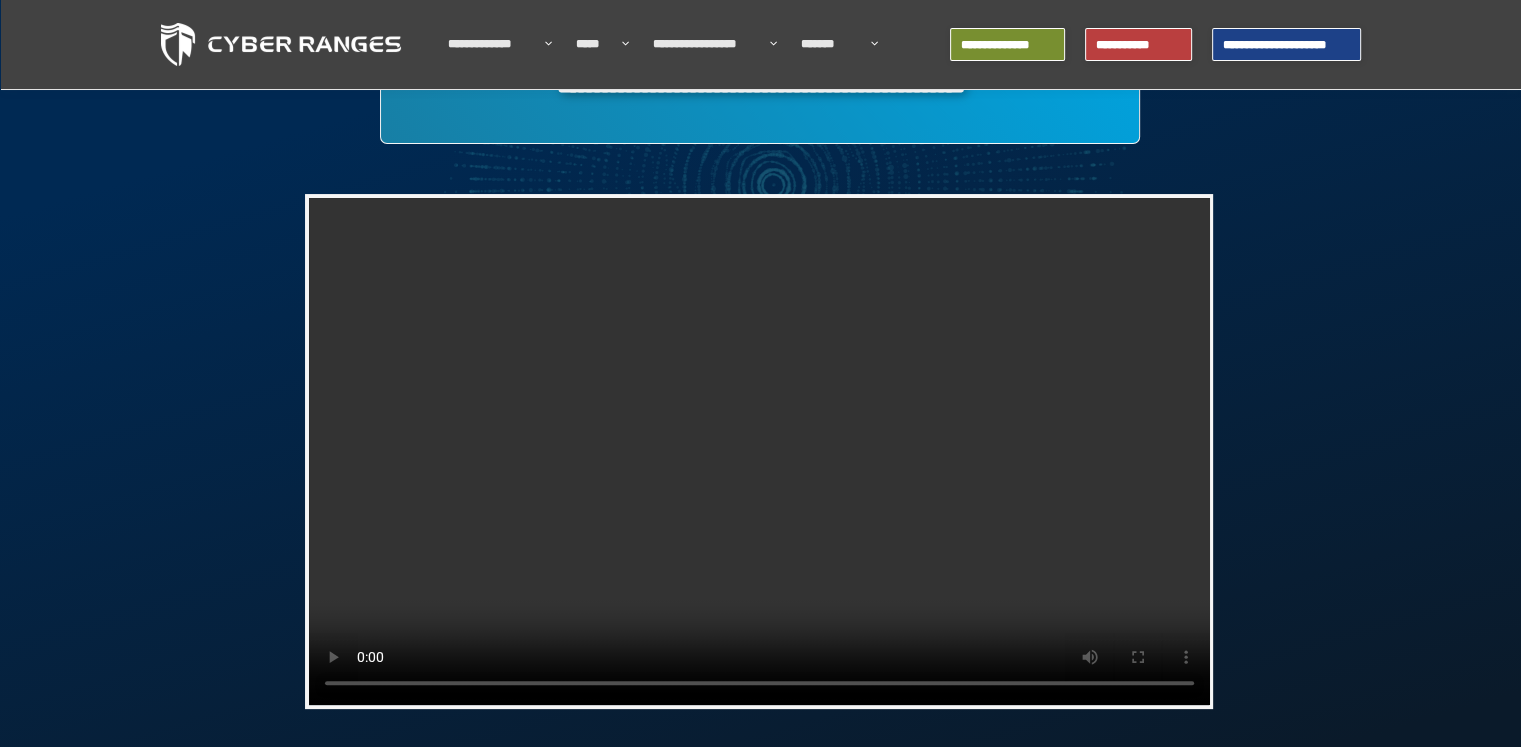 scroll, scrollTop: 300, scrollLeft: 0, axis: vertical 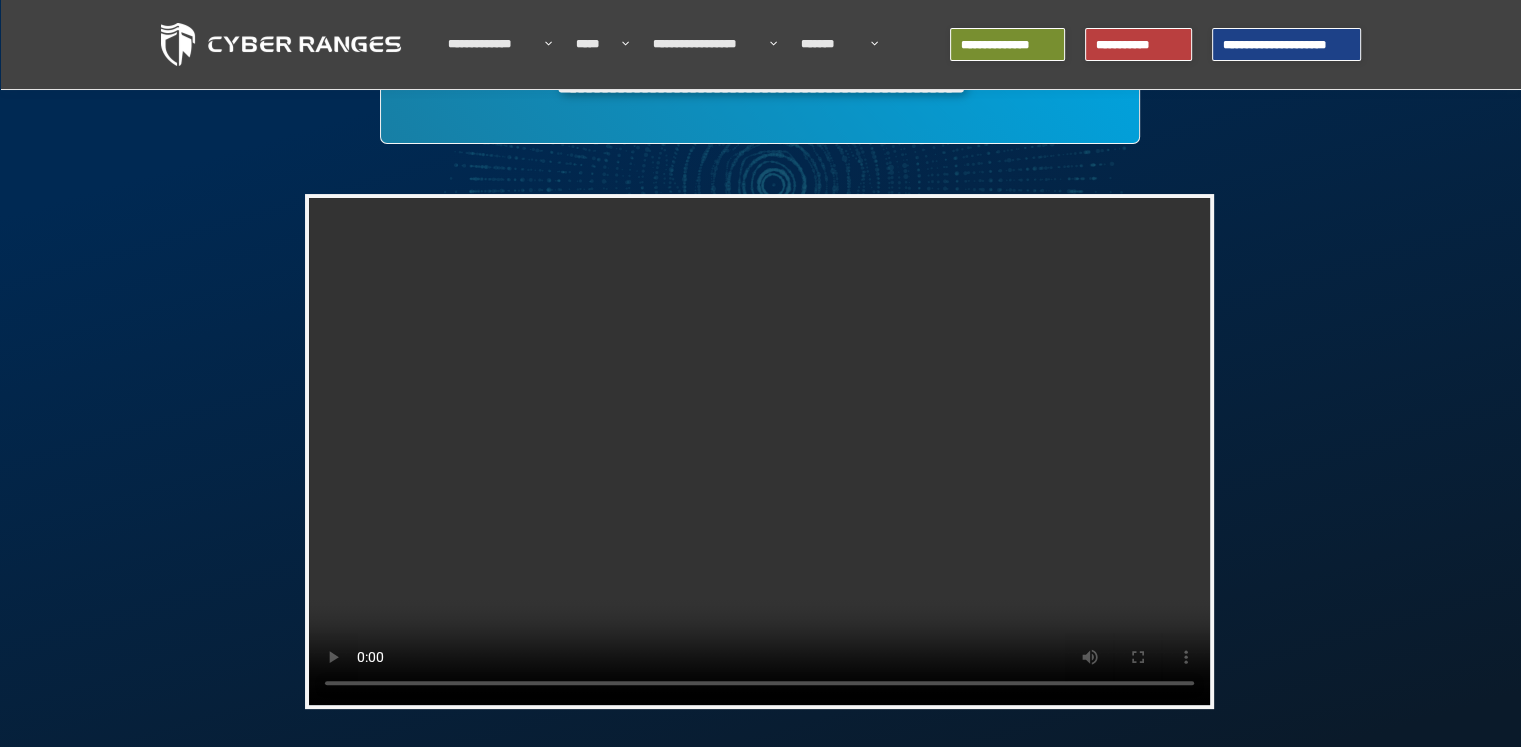 type 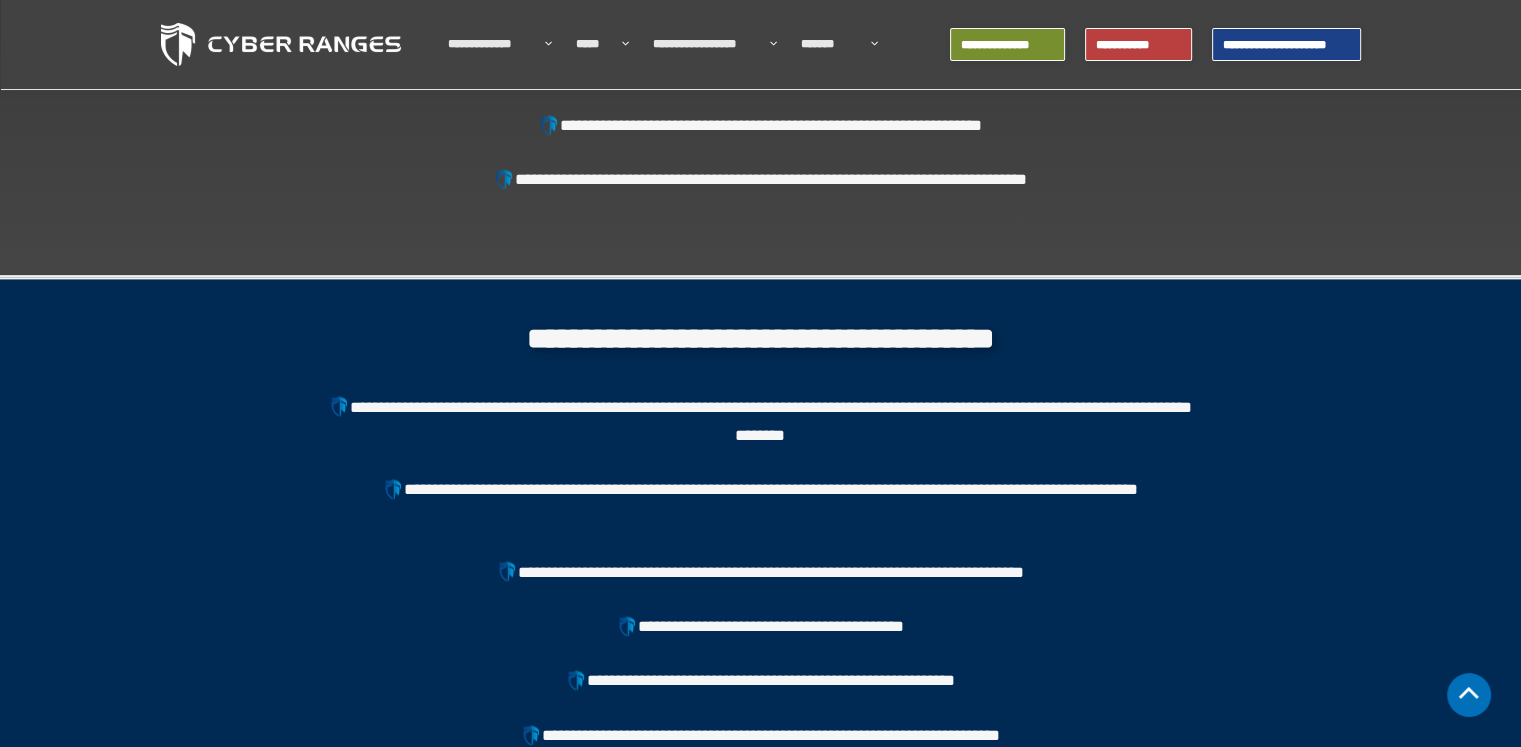 scroll, scrollTop: 3100, scrollLeft: 0, axis: vertical 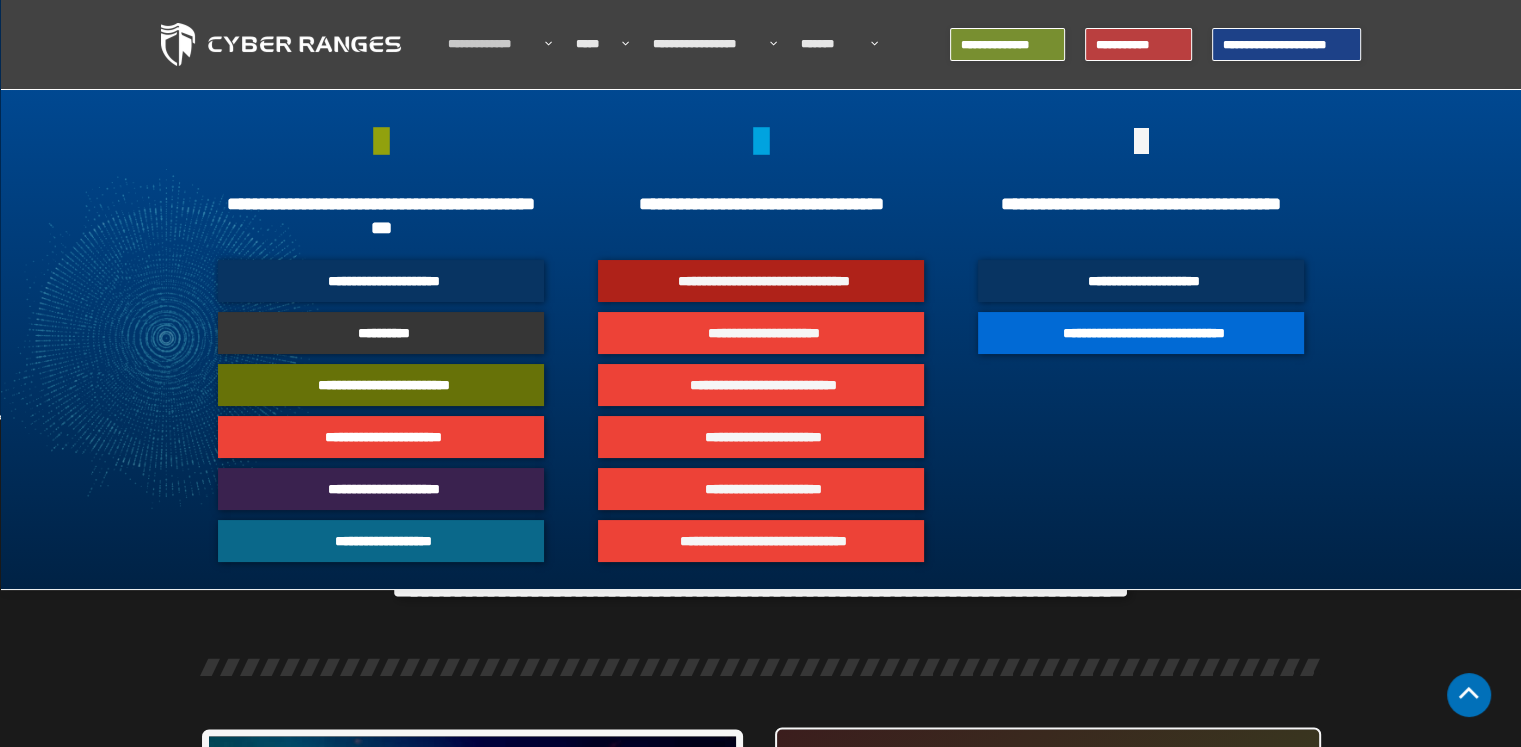 click on "**********" at bounding box center (491, 44) 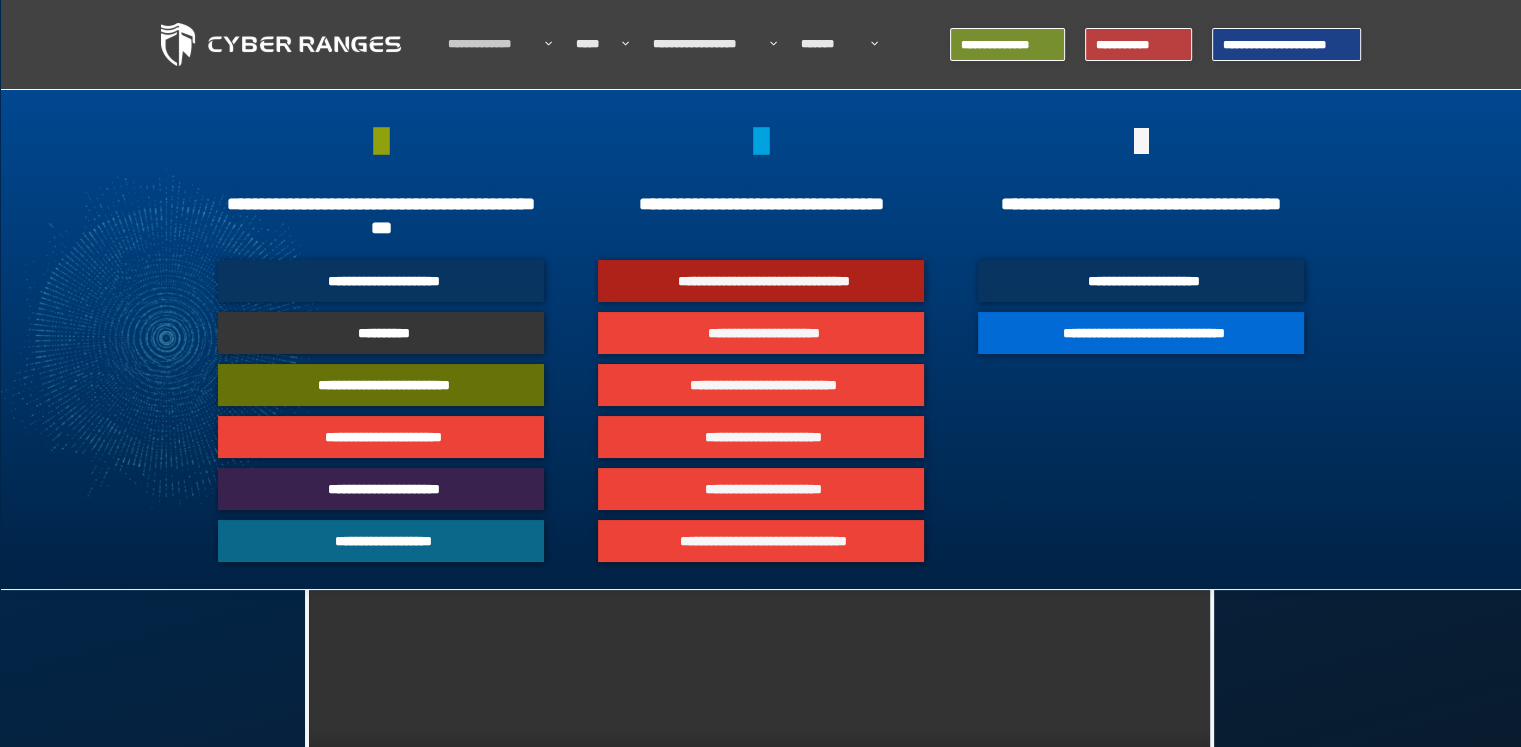 scroll, scrollTop: 0, scrollLeft: 0, axis: both 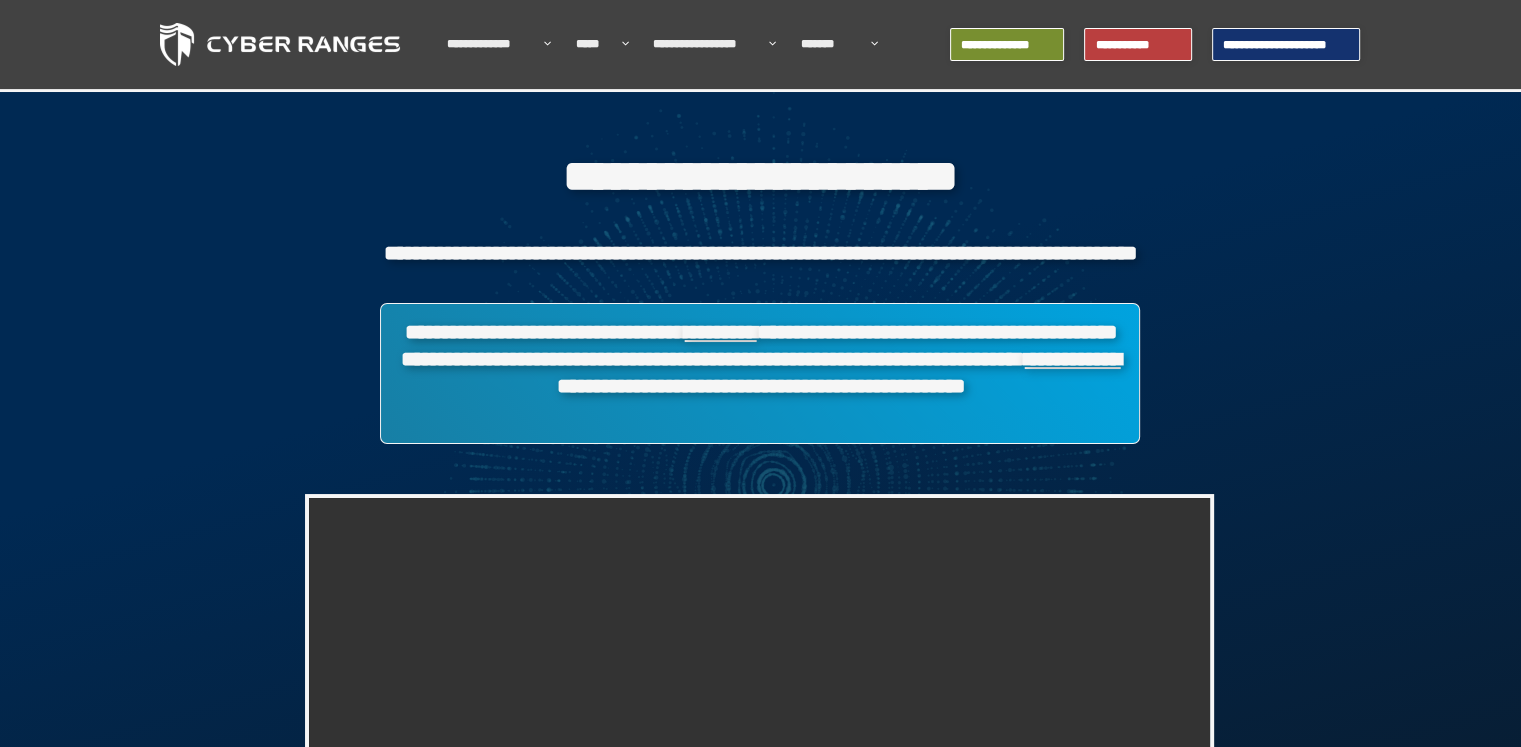 click on "**********" at bounding box center [1286, 45] 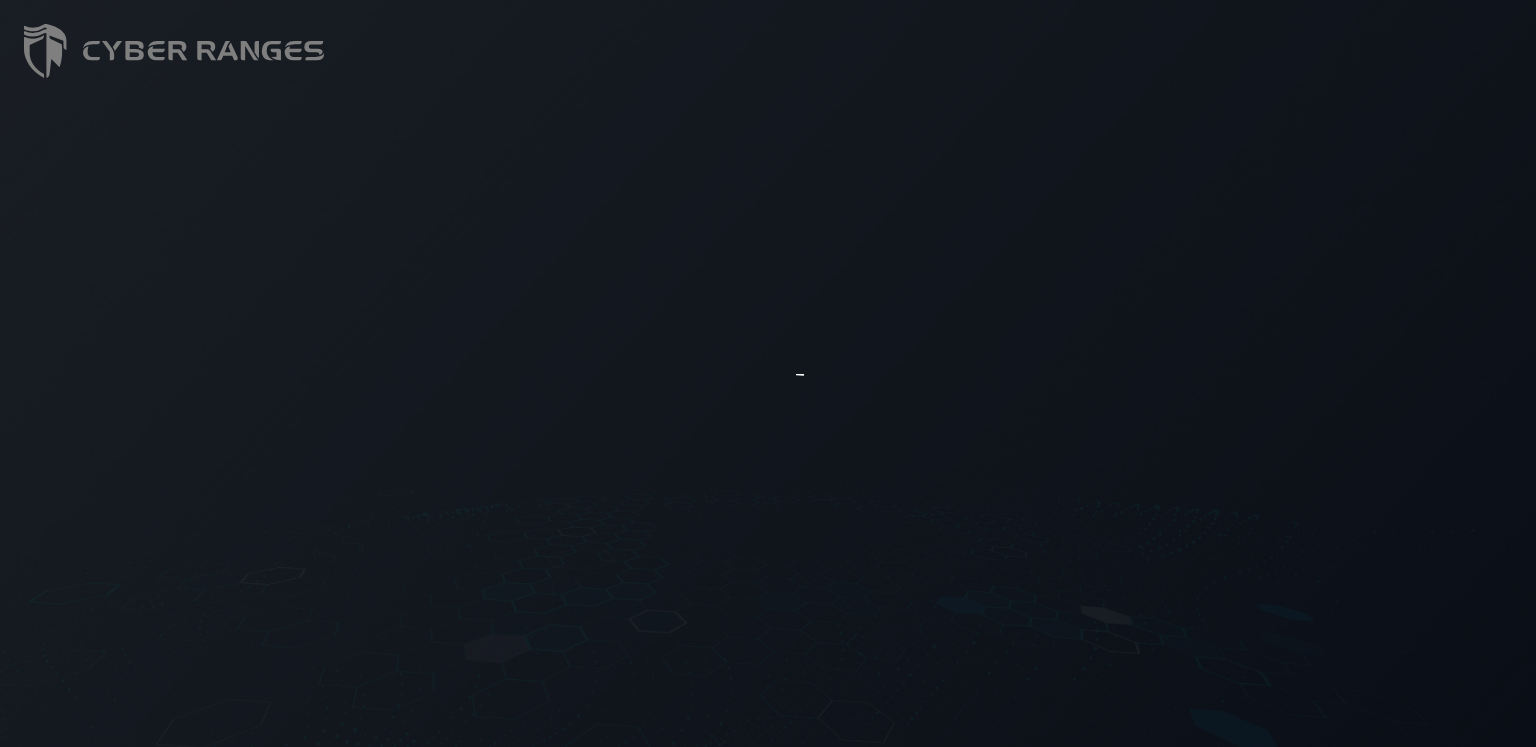 scroll, scrollTop: 0, scrollLeft: 0, axis: both 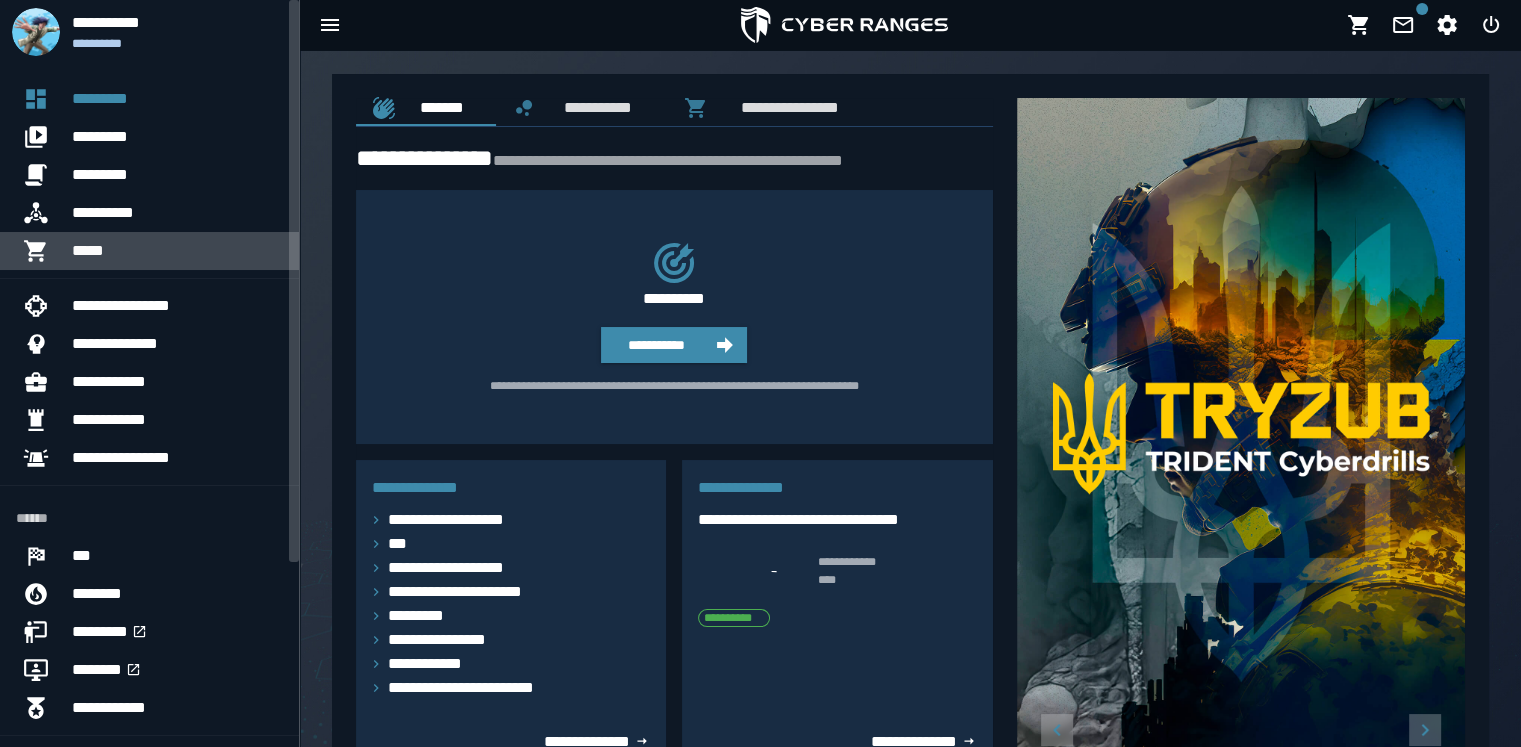 click on "*****" at bounding box center [177, 251] 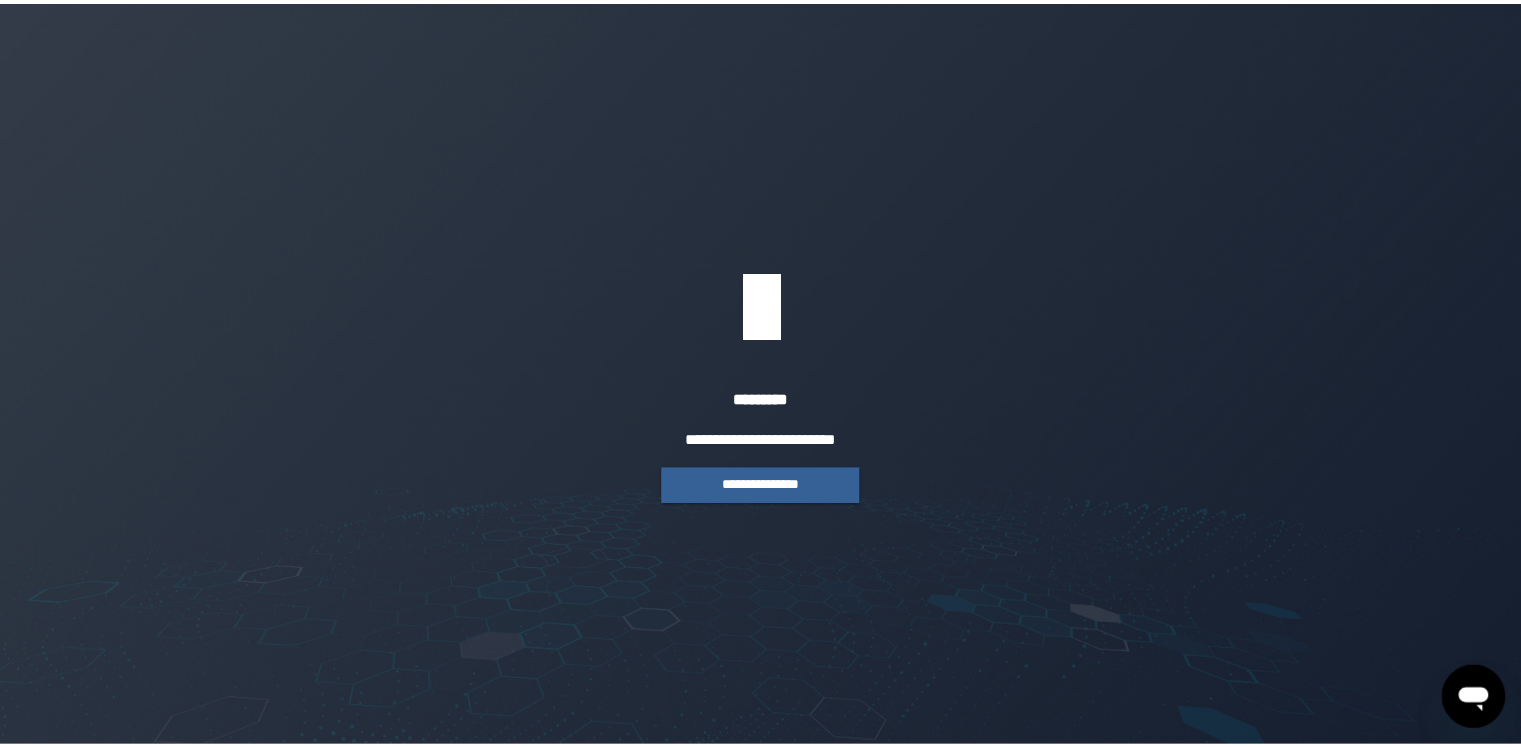 scroll, scrollTop: 0, scrollLeft: 0, axis: both 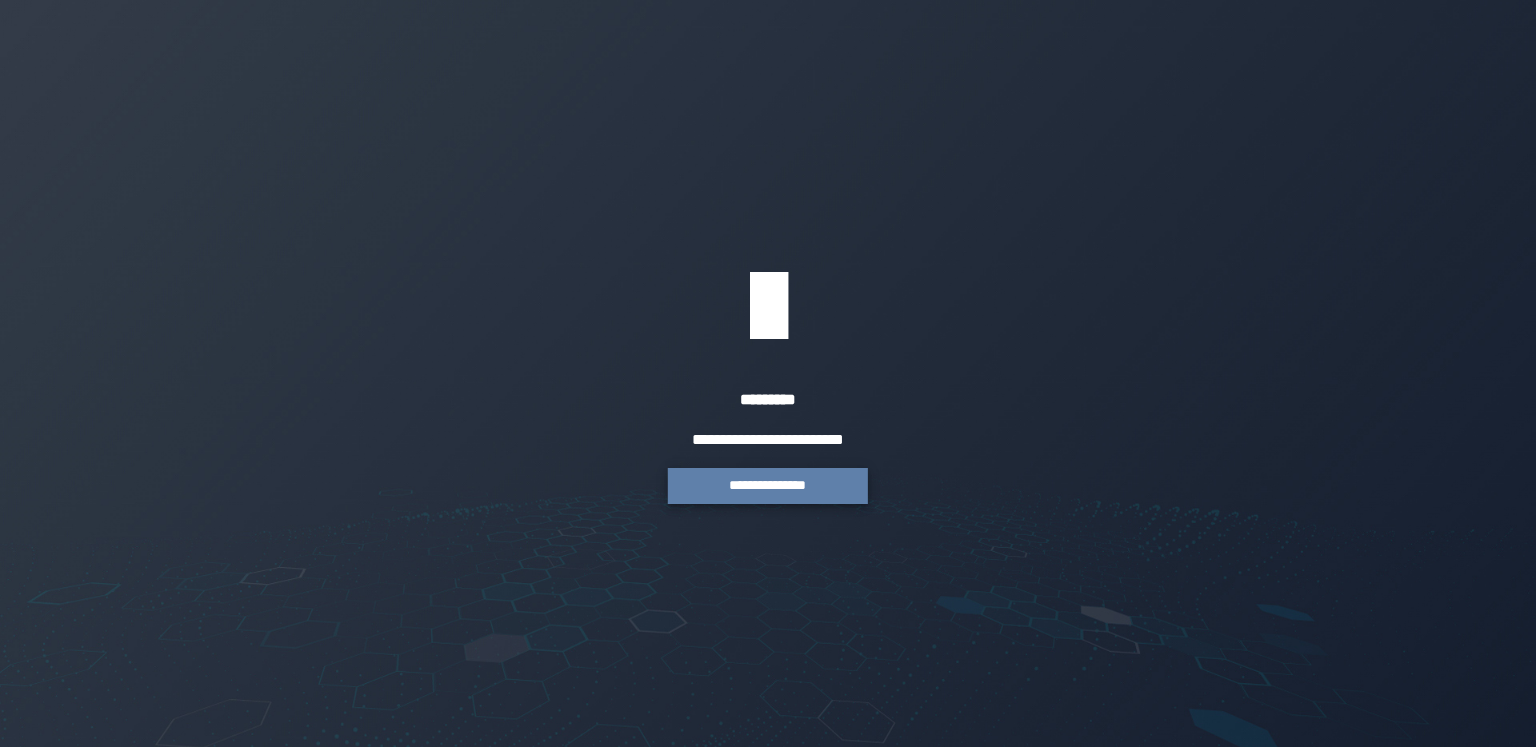 click on "**********" at bounding box center (768, 486) 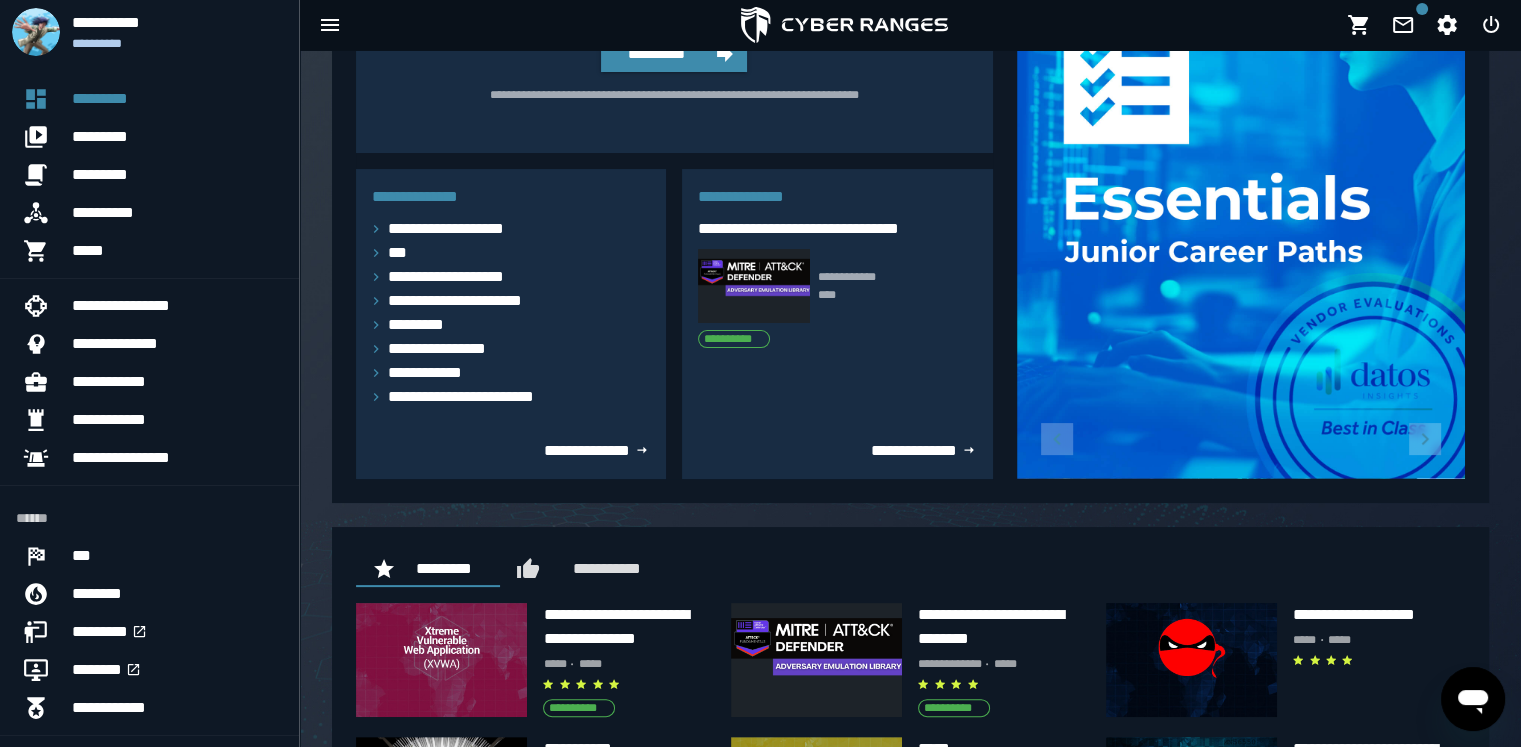 scroll, scrollTop: 447, scrollLeft: 0, axis: vertical 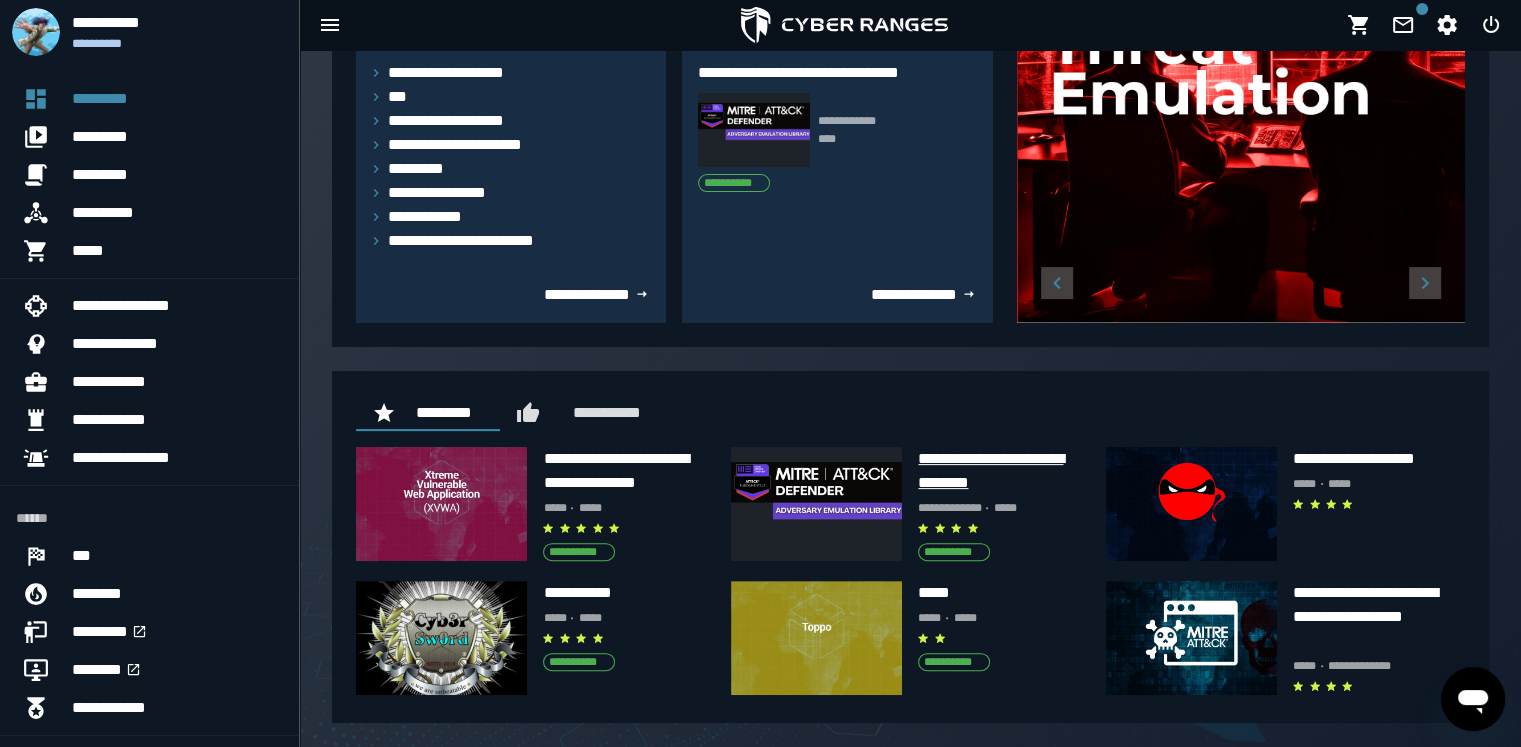 click on "**********" at bounding box center (1003, 471) 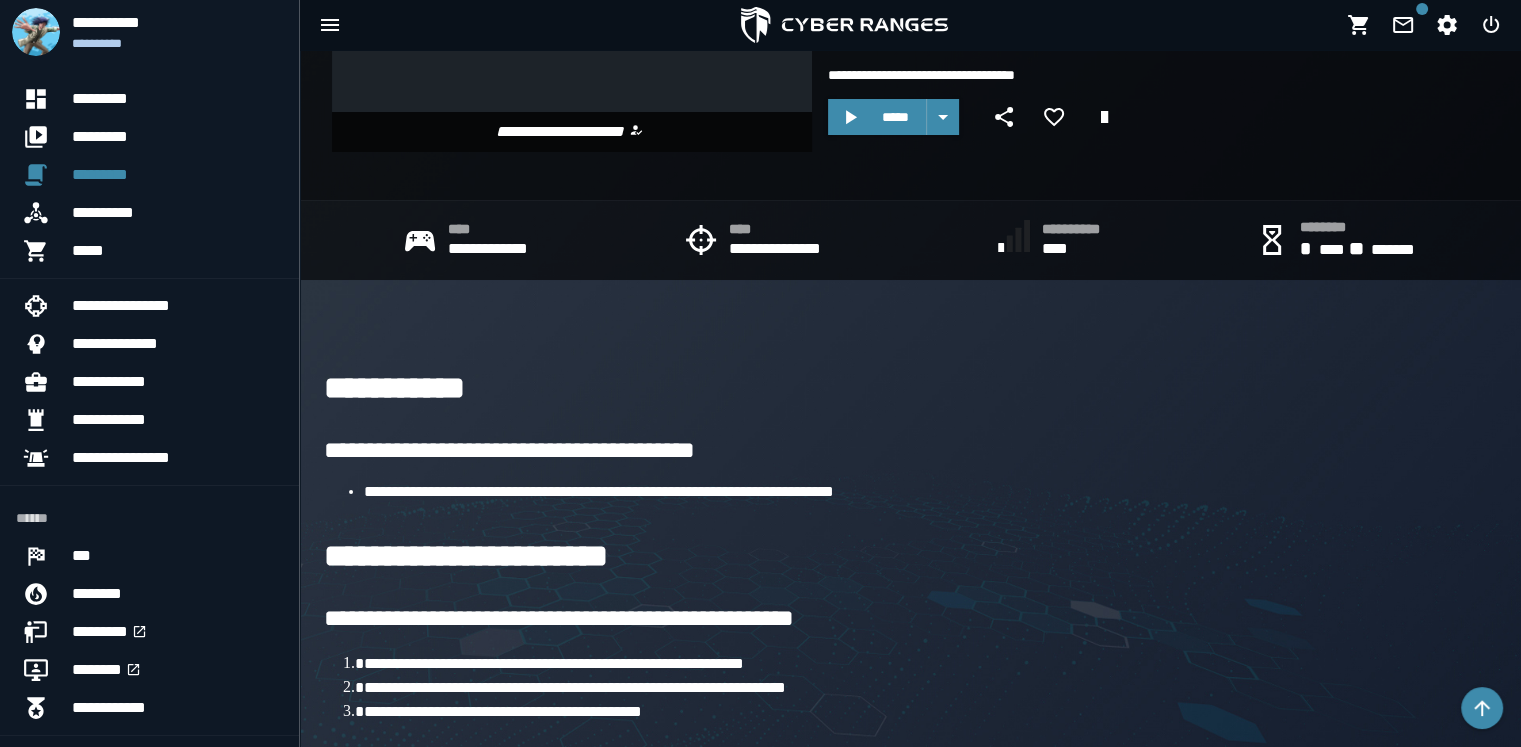 scroll, scrollTop: 89, scrollLeft: 0, axis: vertical 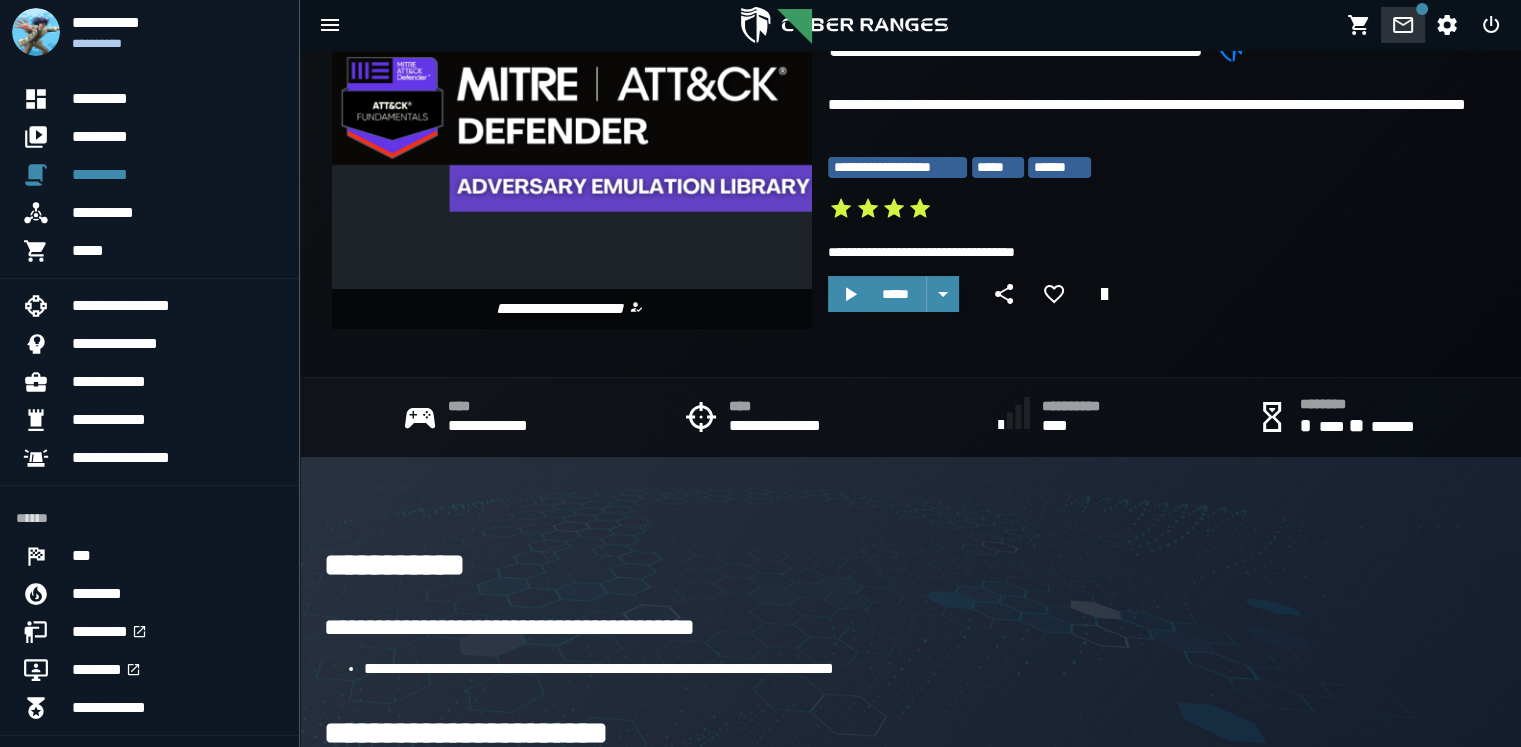 click 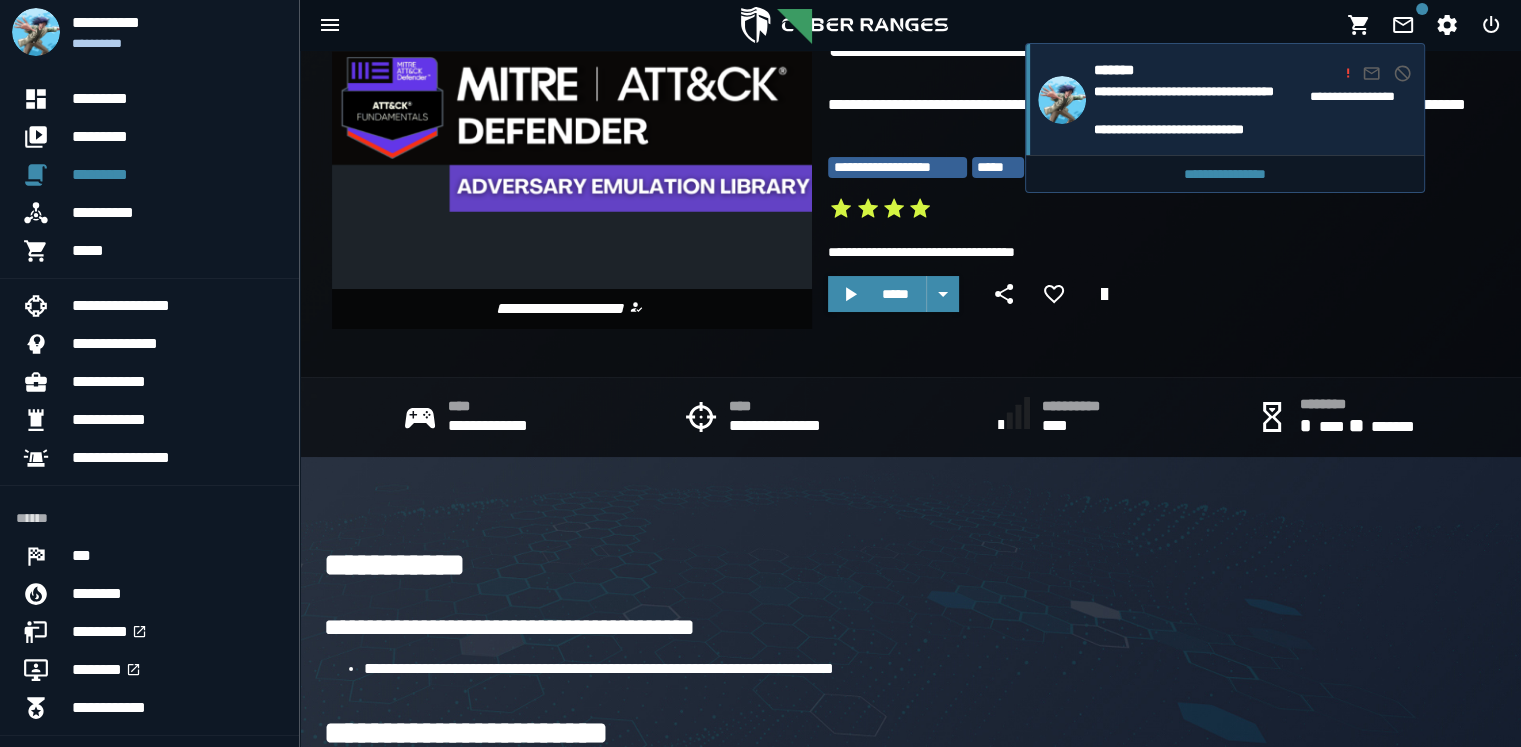 click on "**********" at bounding box center (1198, 101) 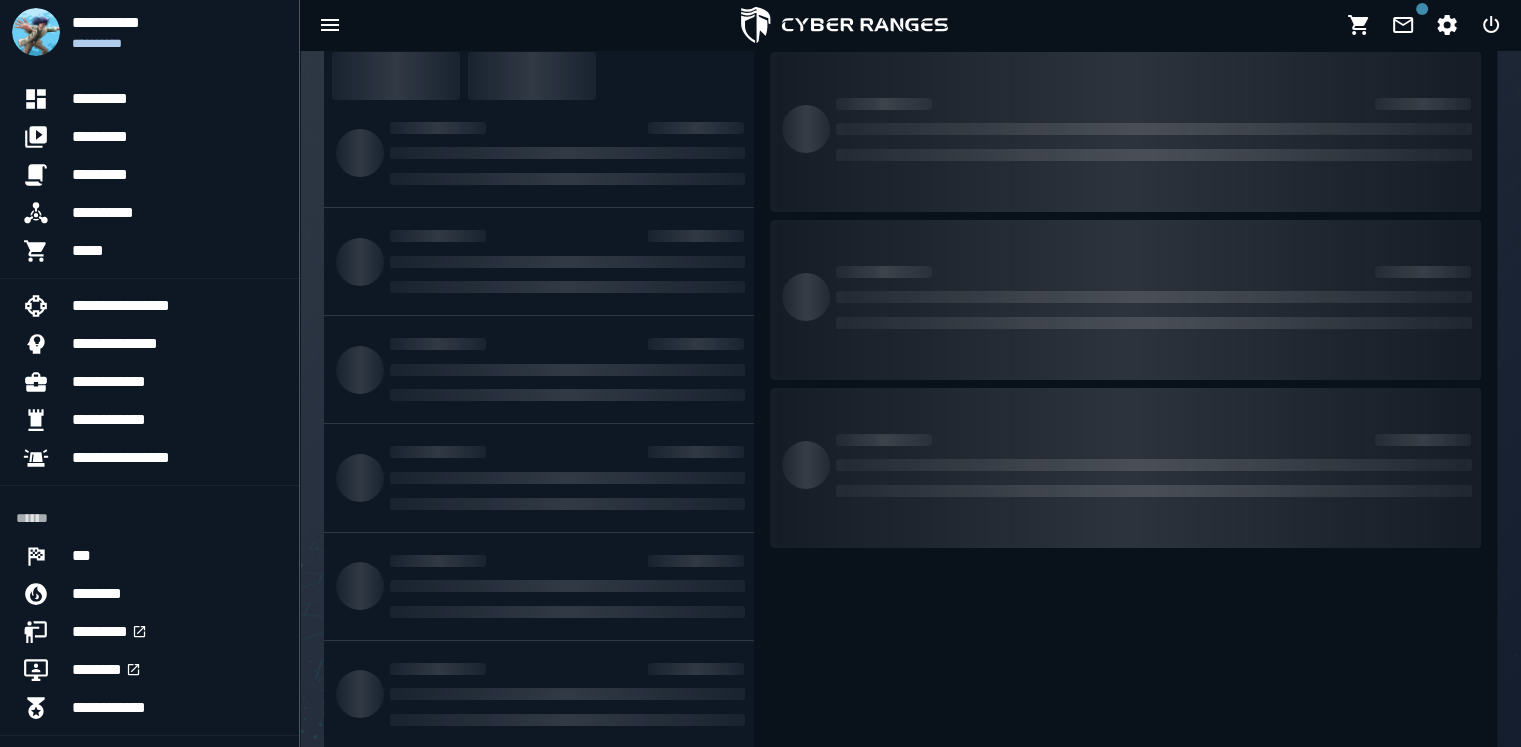 scroll, scrollTop: 0, scrollLeft: 0, axis: both 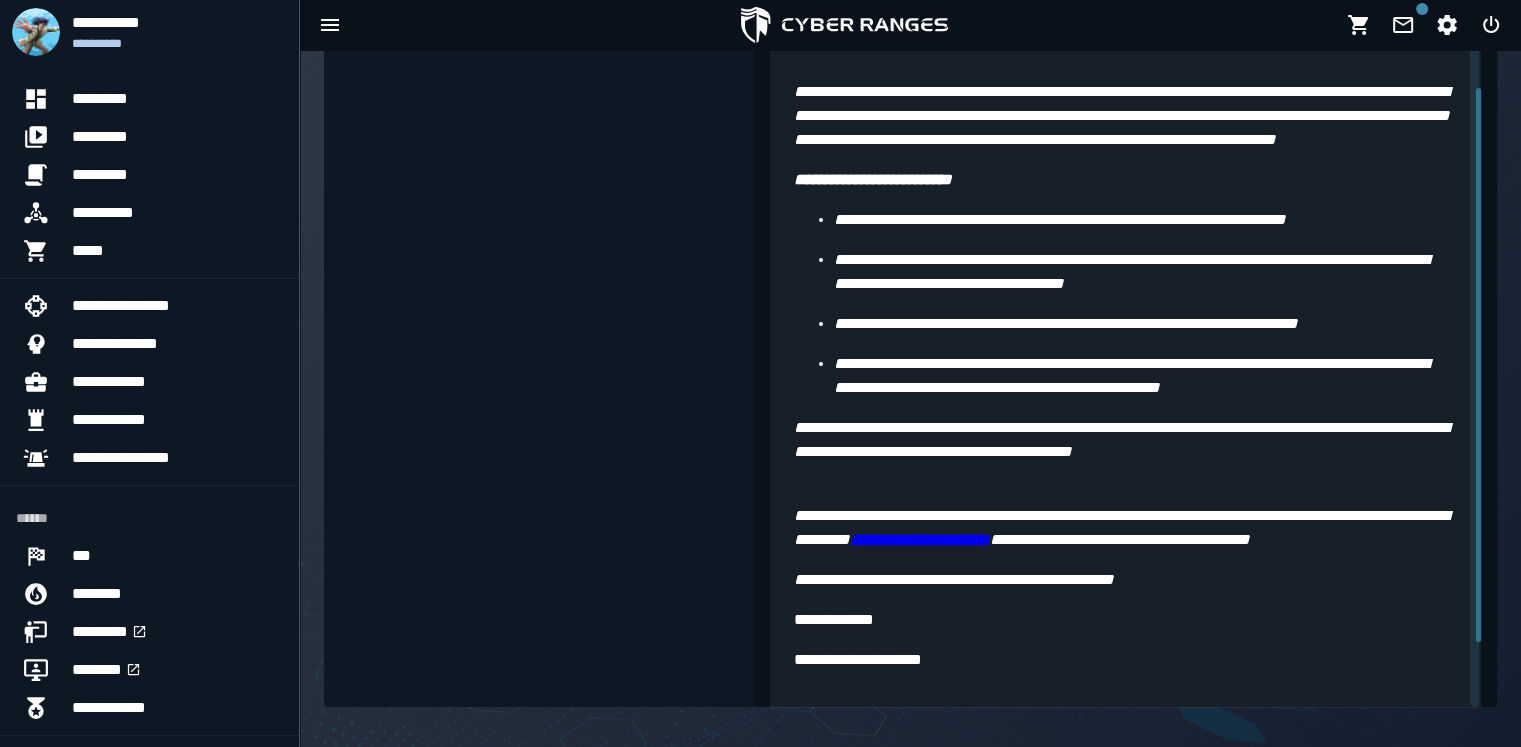 click on "**********" at bounding box center [1125, 304] 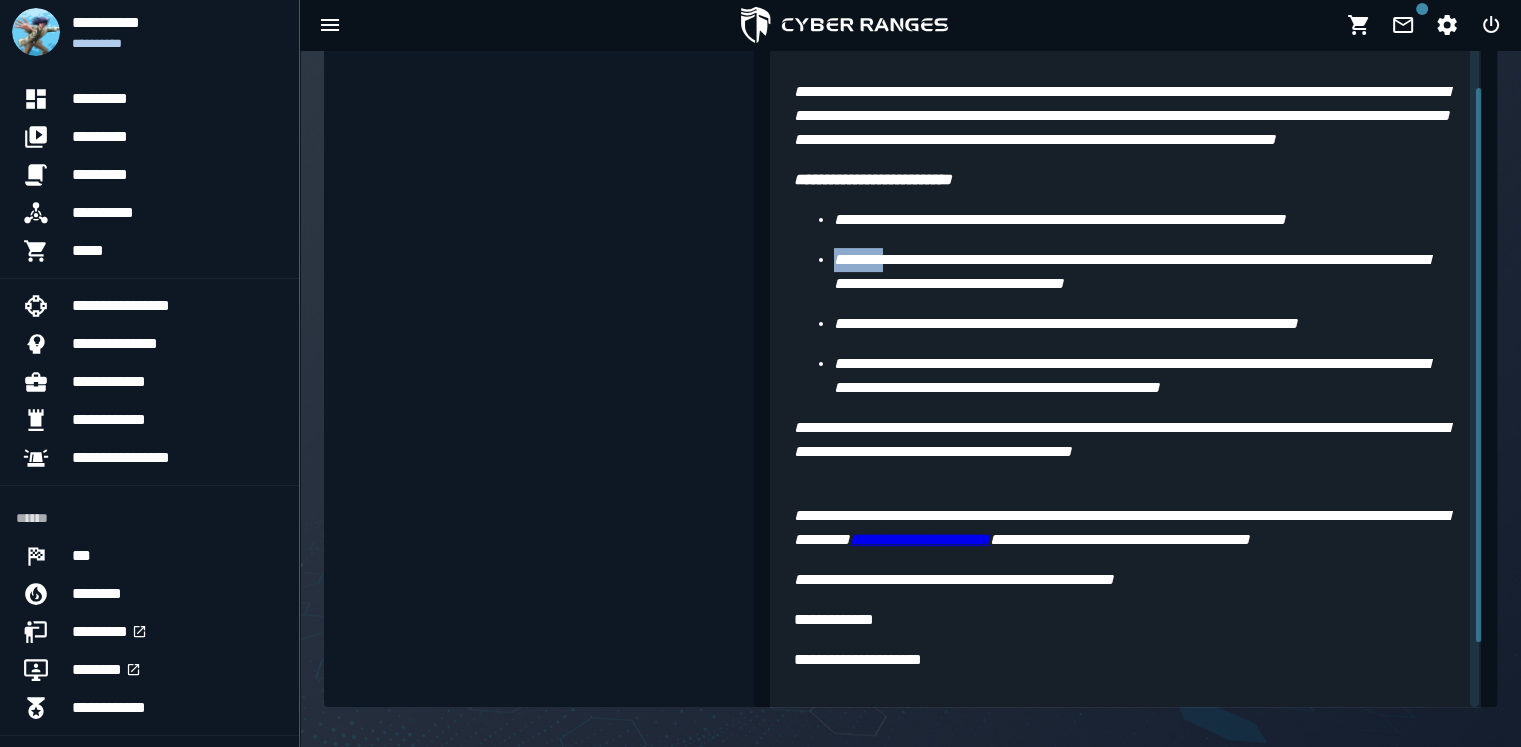 click on "**********" at bounding box center (1125, 304) 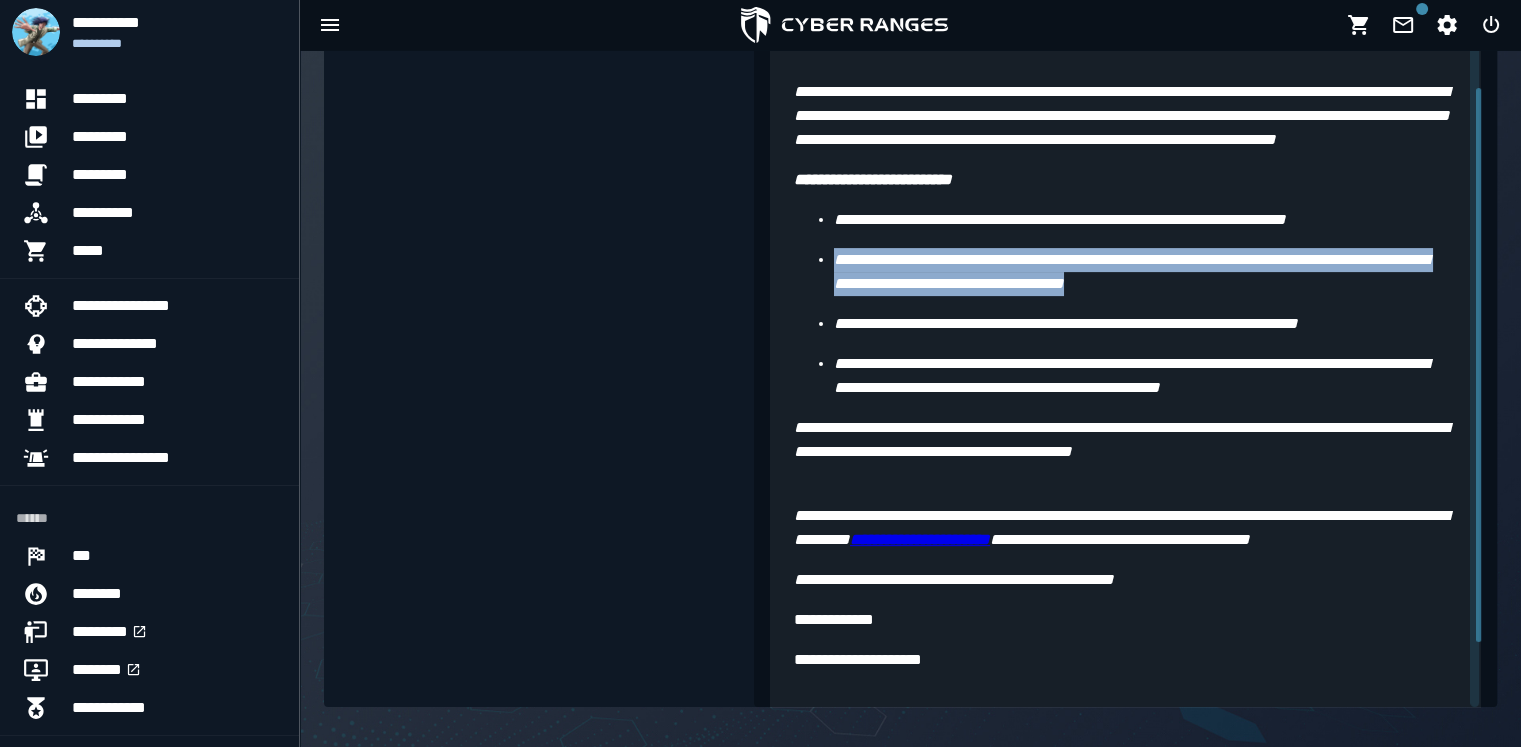 click on "**********" at bounding box center [1125, 304] 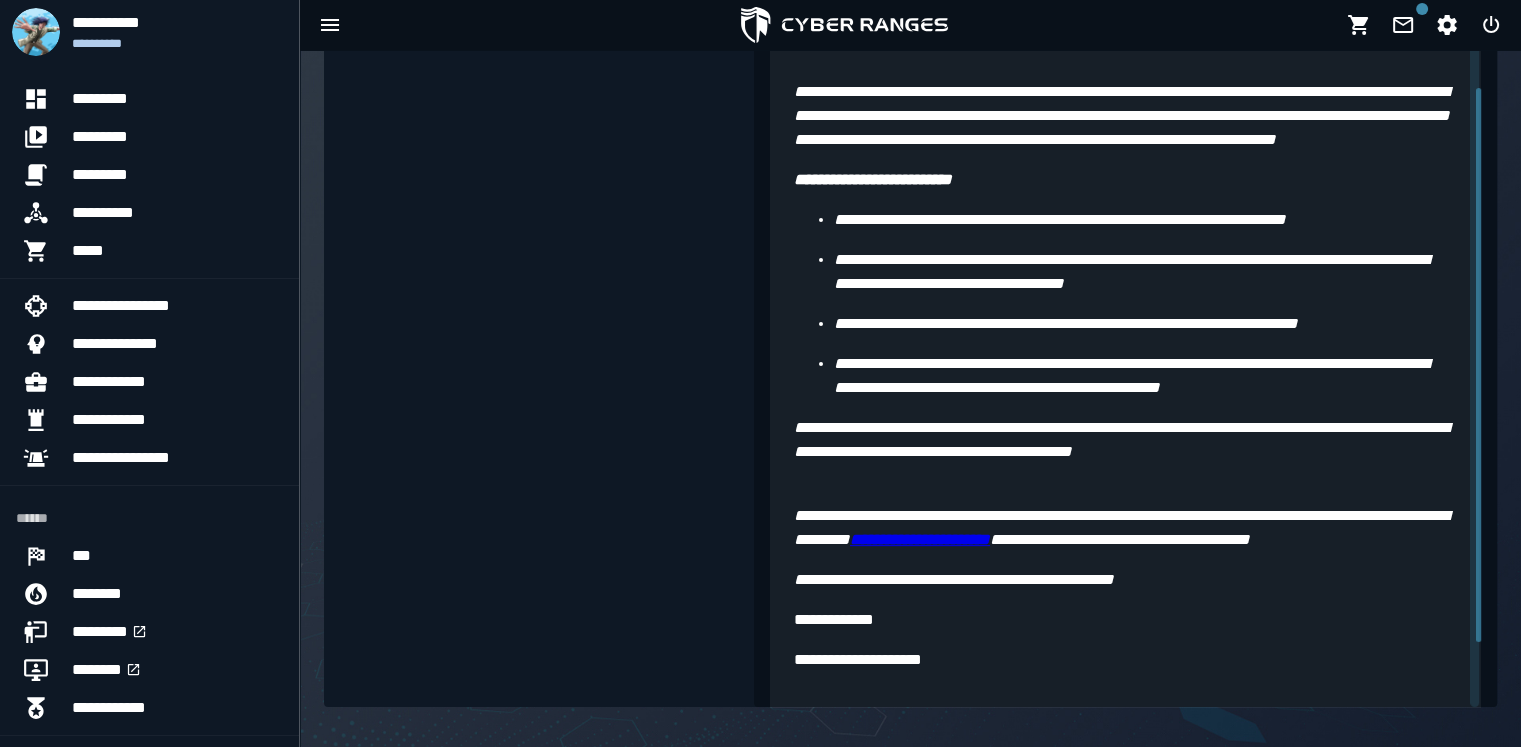 click on "**********" at bounding box center (1060, 219) 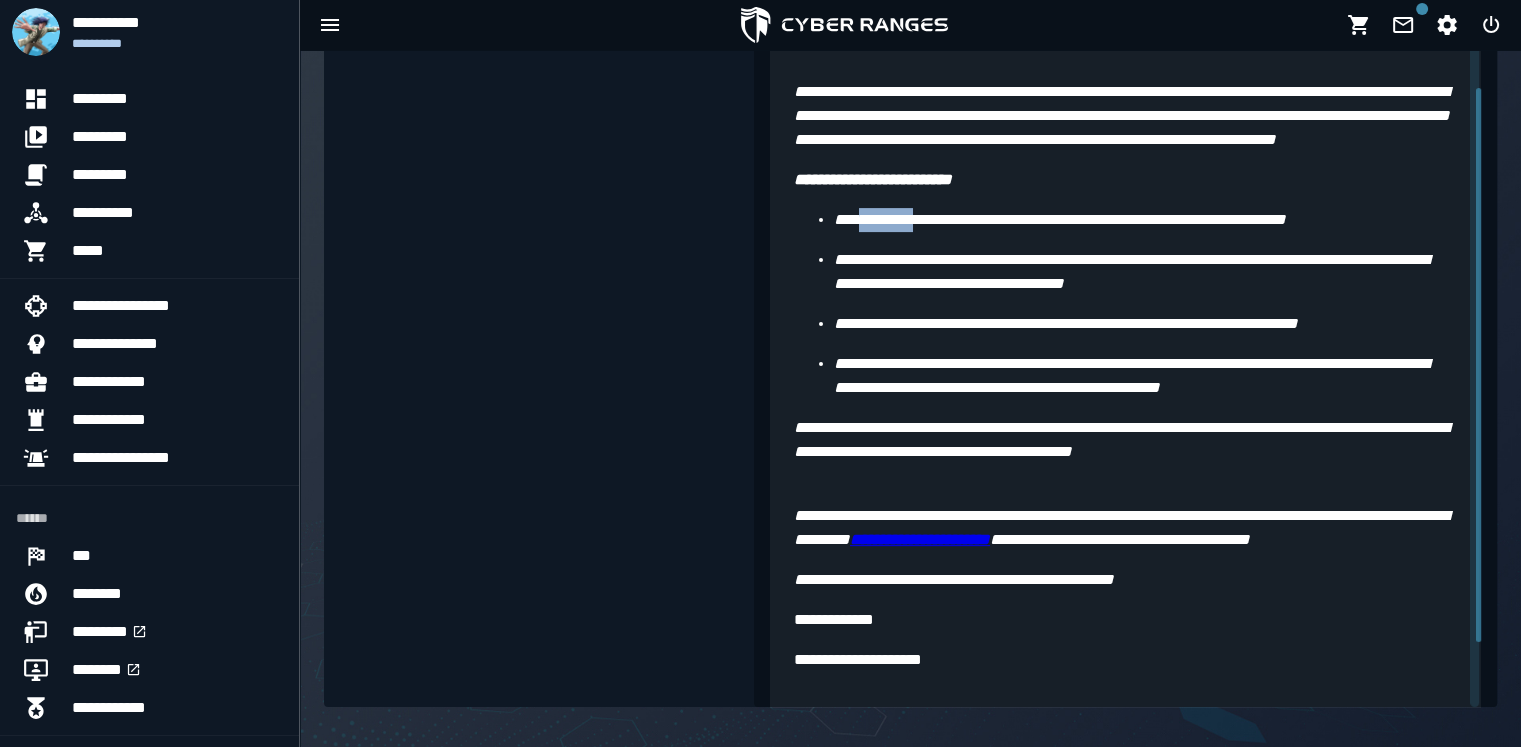 click on "**********" at bounding box center (1060, 219) 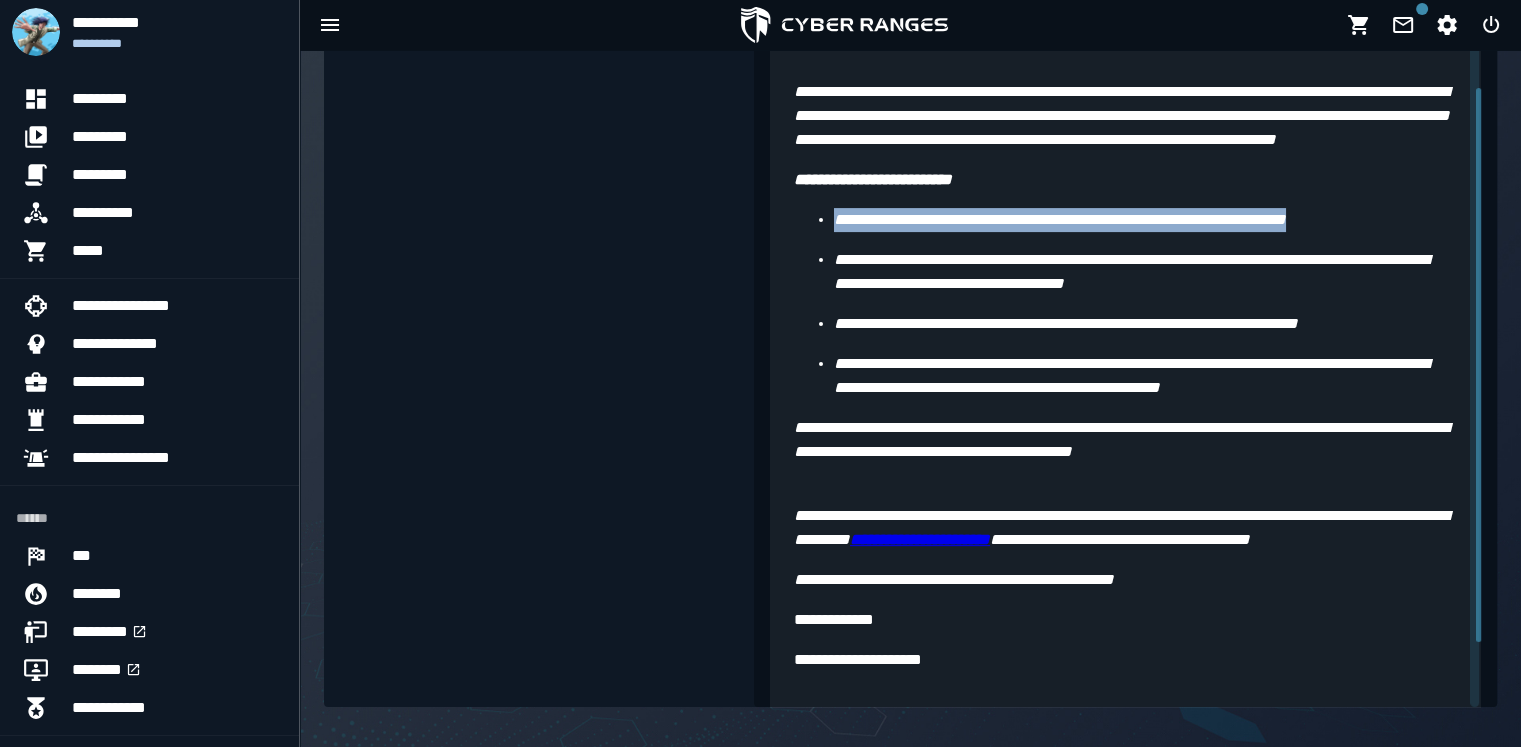 click on "**********" at bounding box center (1060, 219) 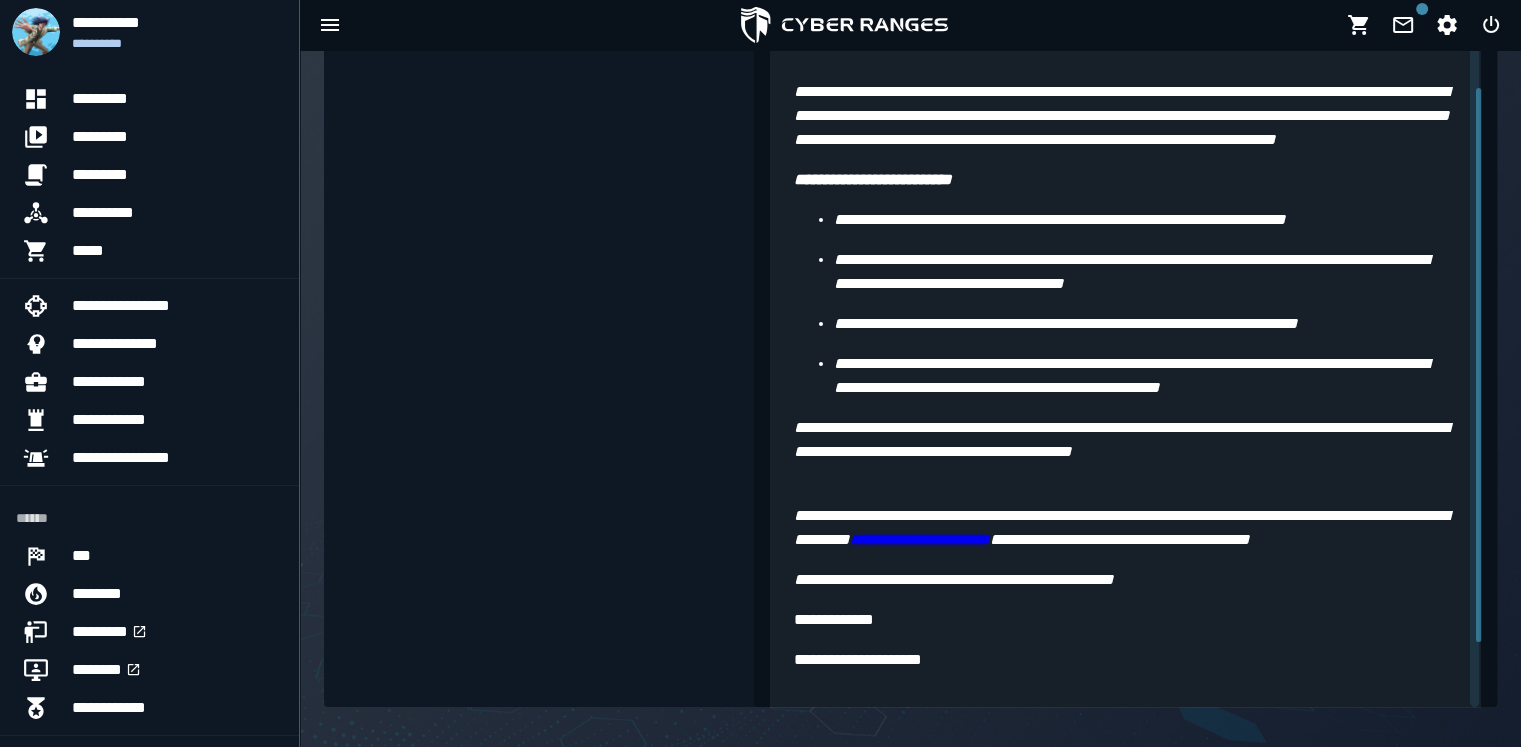 click on "**********" at bounding box center (1131, 271) 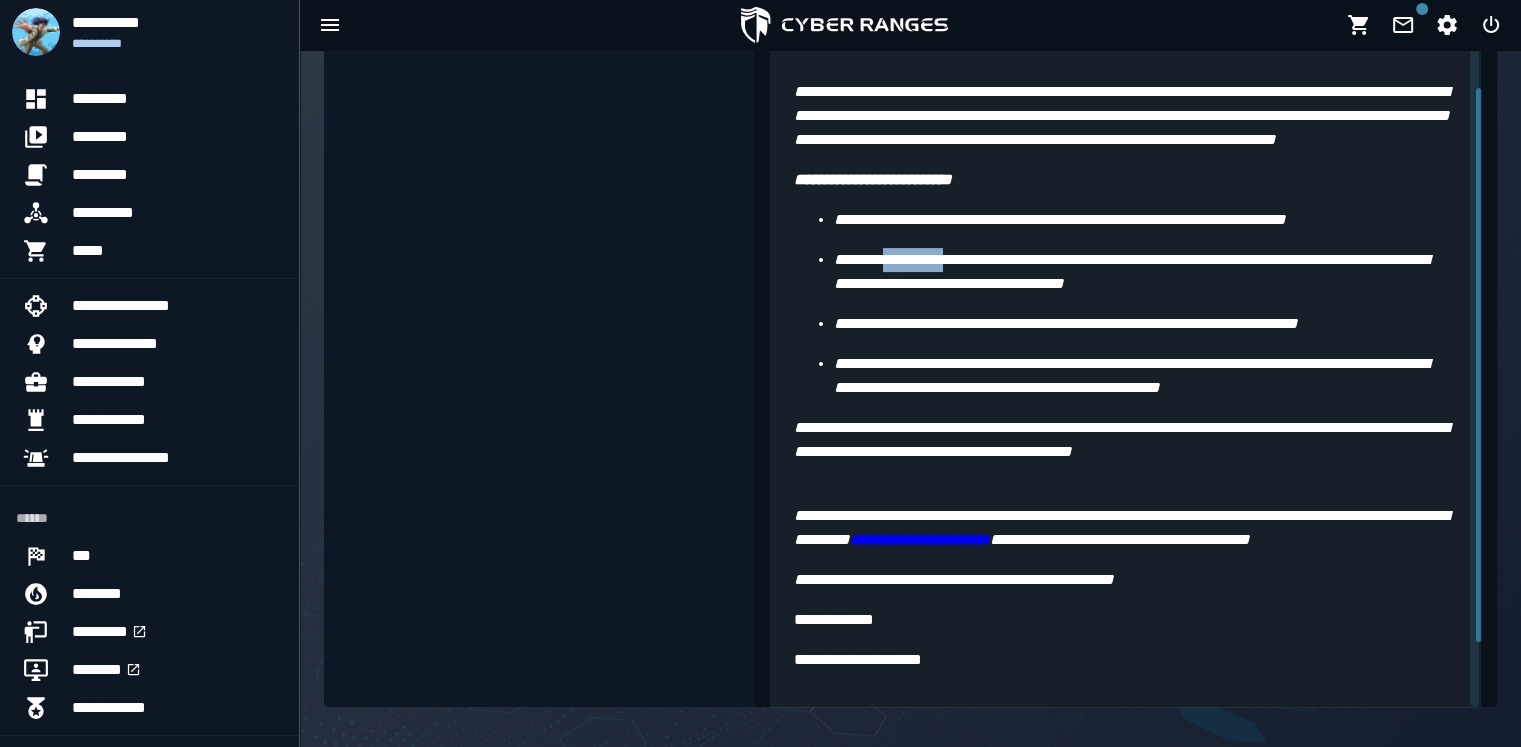 click on "**********" at bounding box center (1131, 271) 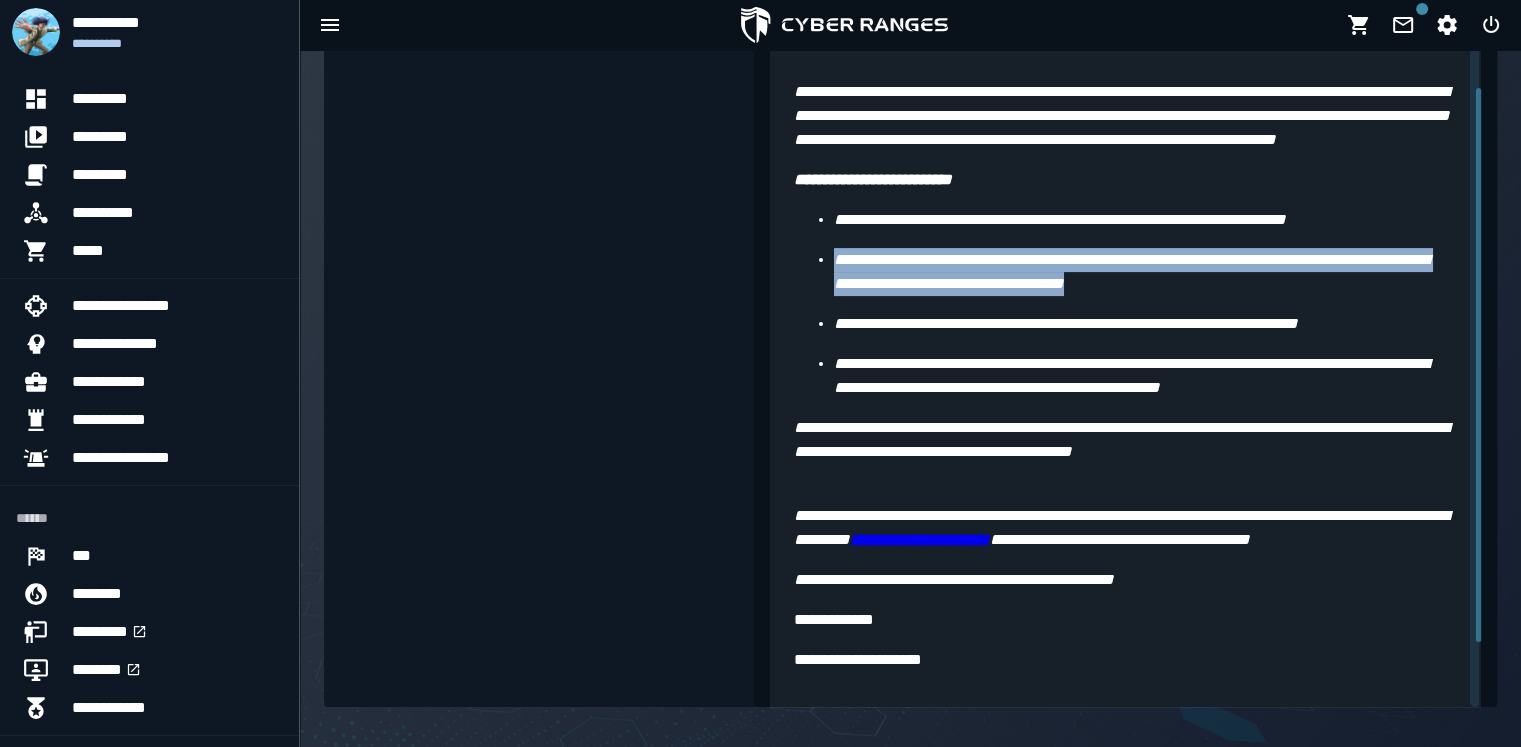 click on "**********" at bounding box center [1131, 271] 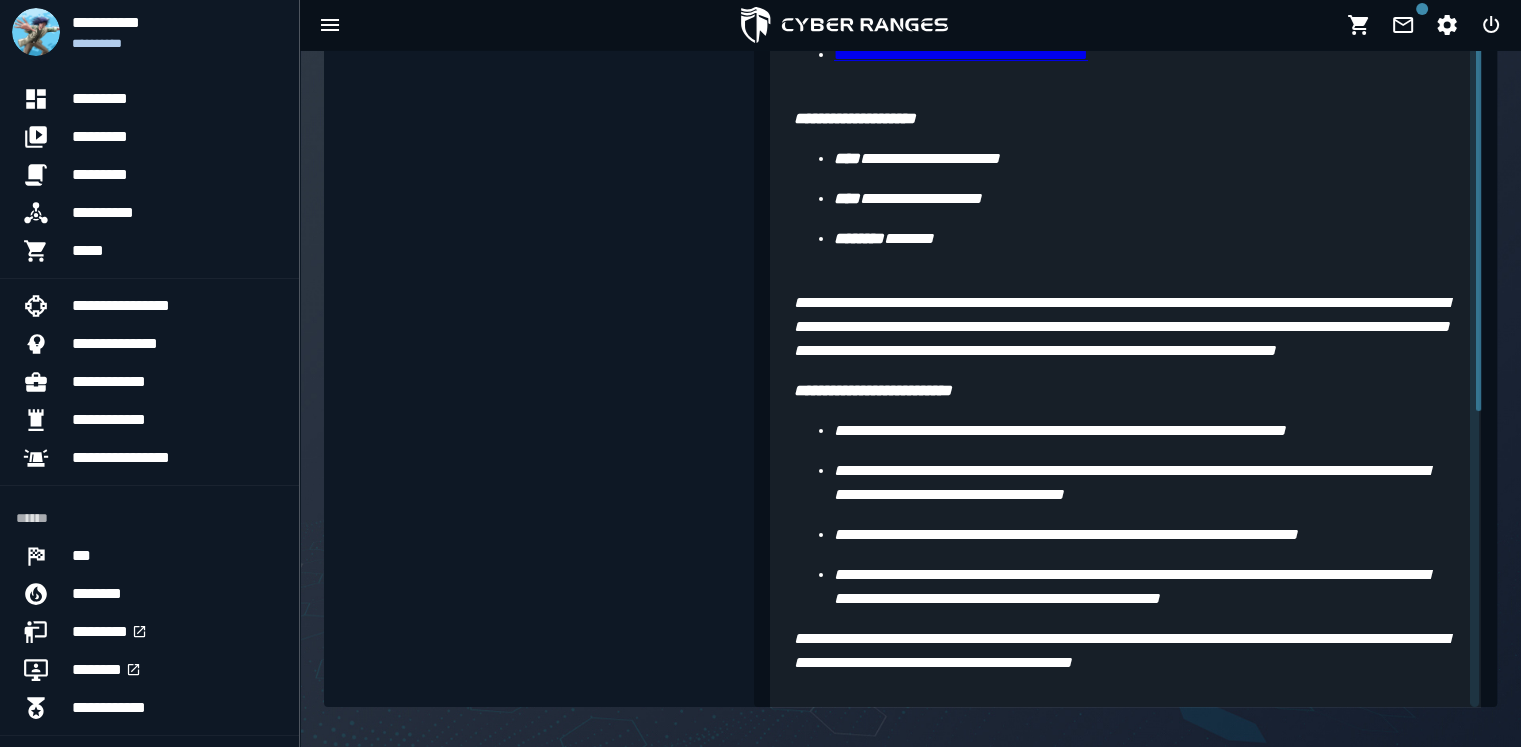 scroll, scrollTop: 0, scrollLeft: 0, axis: both 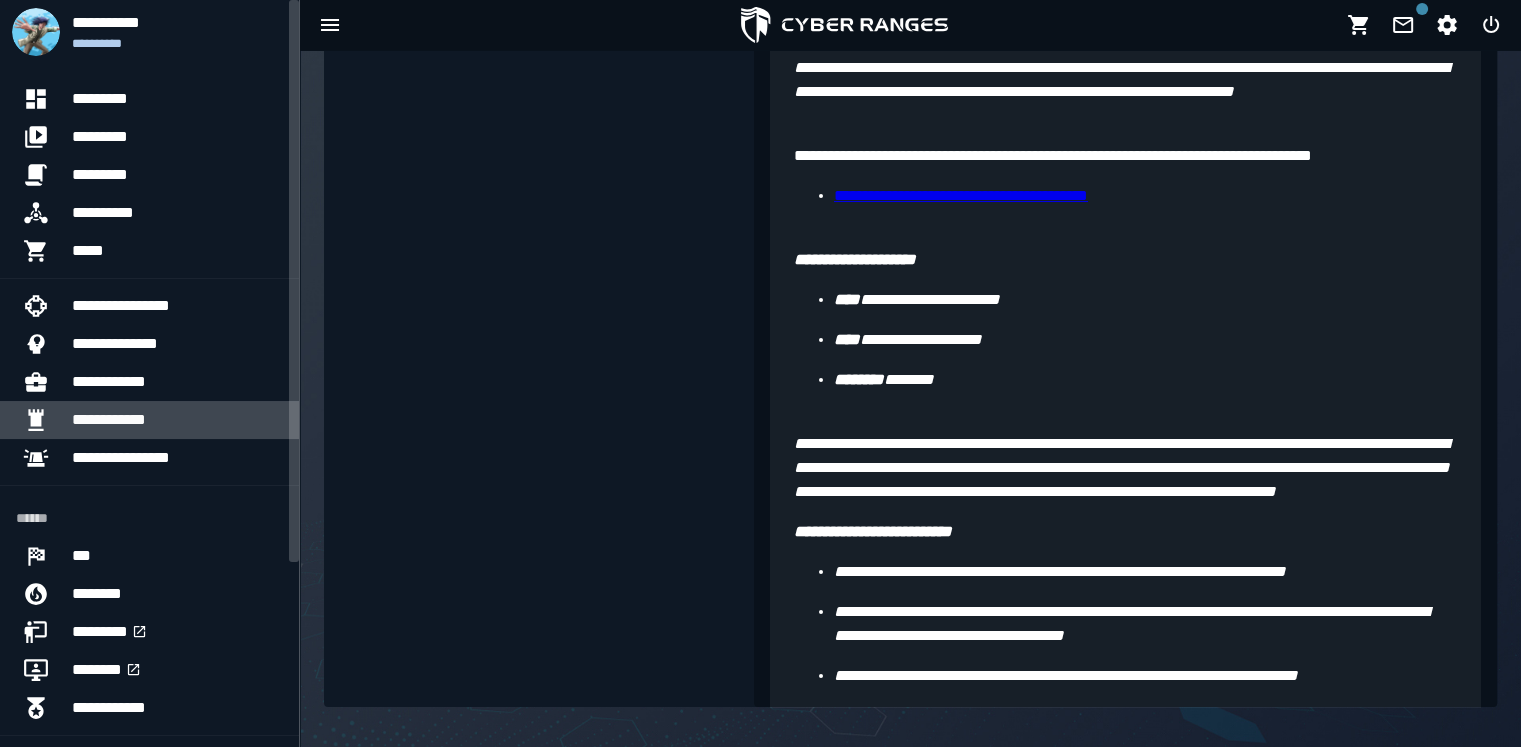 click on "**********" at bounding box center [177, 420] 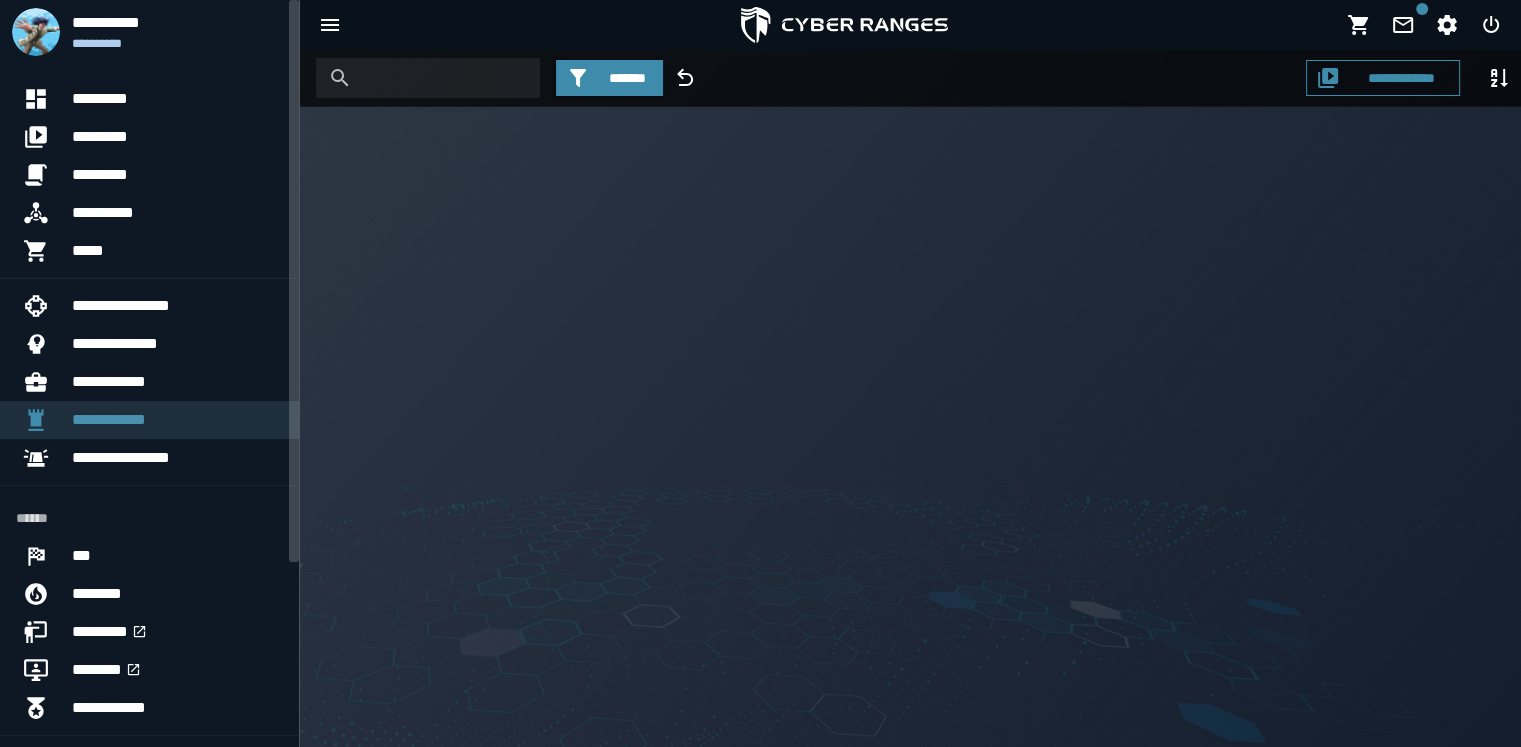 scroll, scrollTop: 0, scrollLeft: 0, axis: both 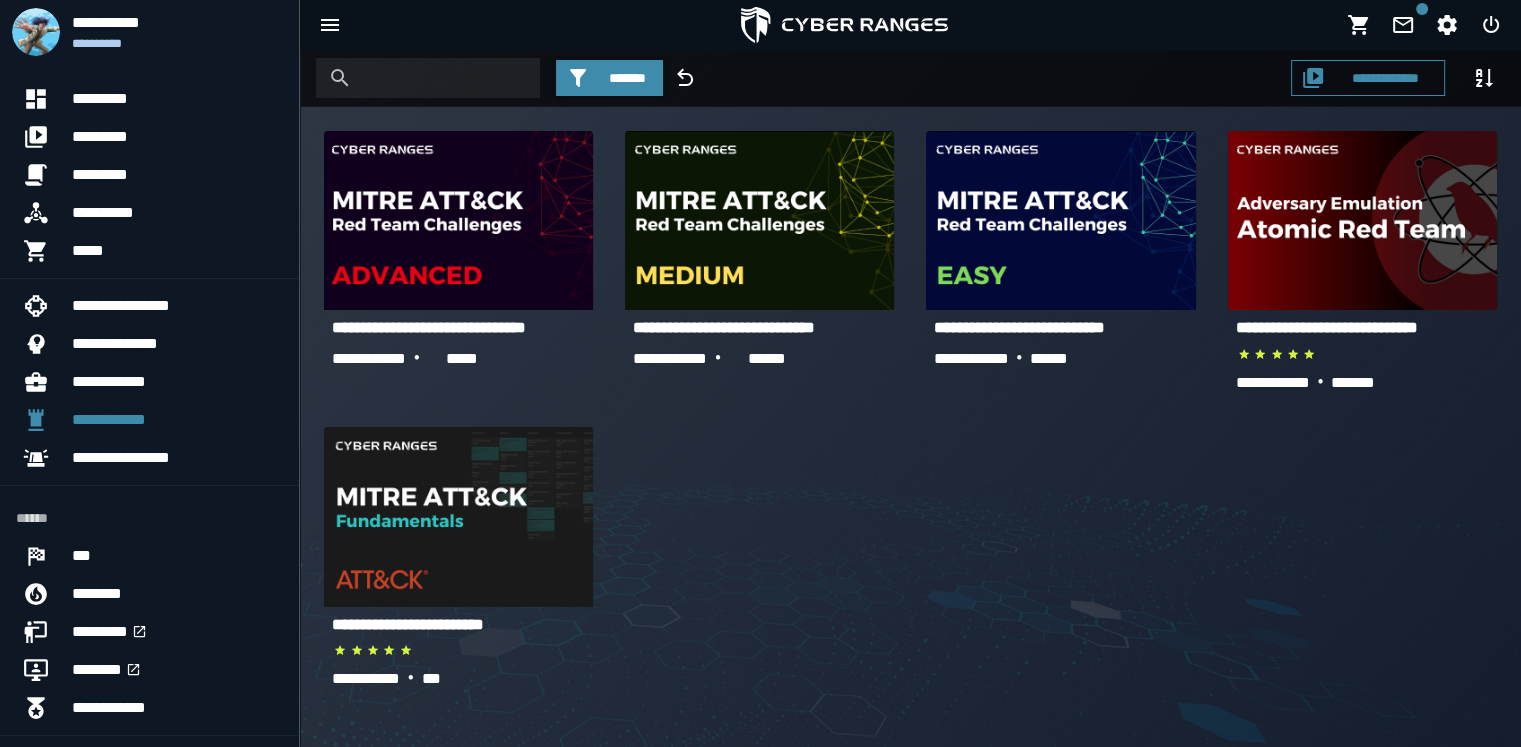 click on "**********" at bounding box center [1019, 327] 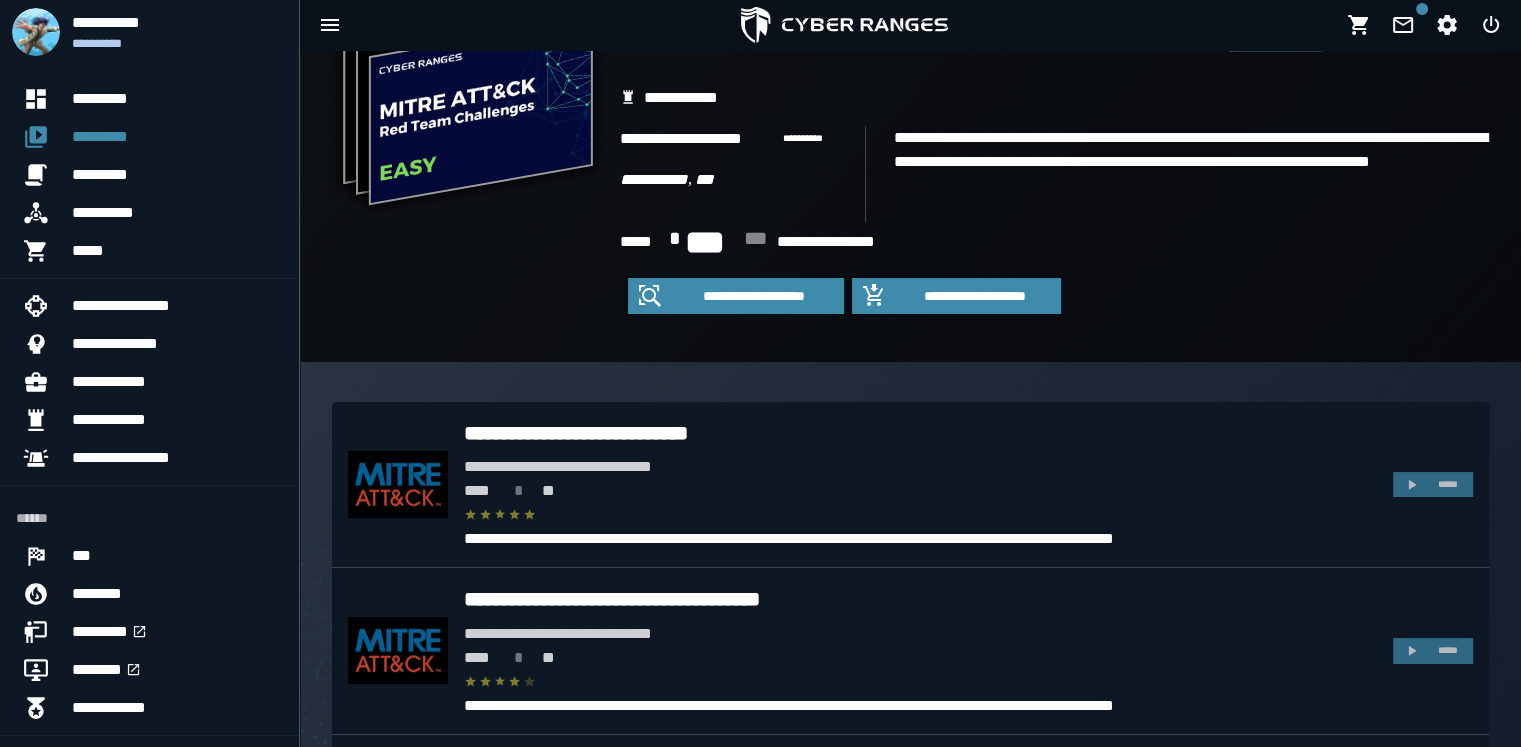 scroll, scrollTop: 0, scrollLeft: 0, axis: both 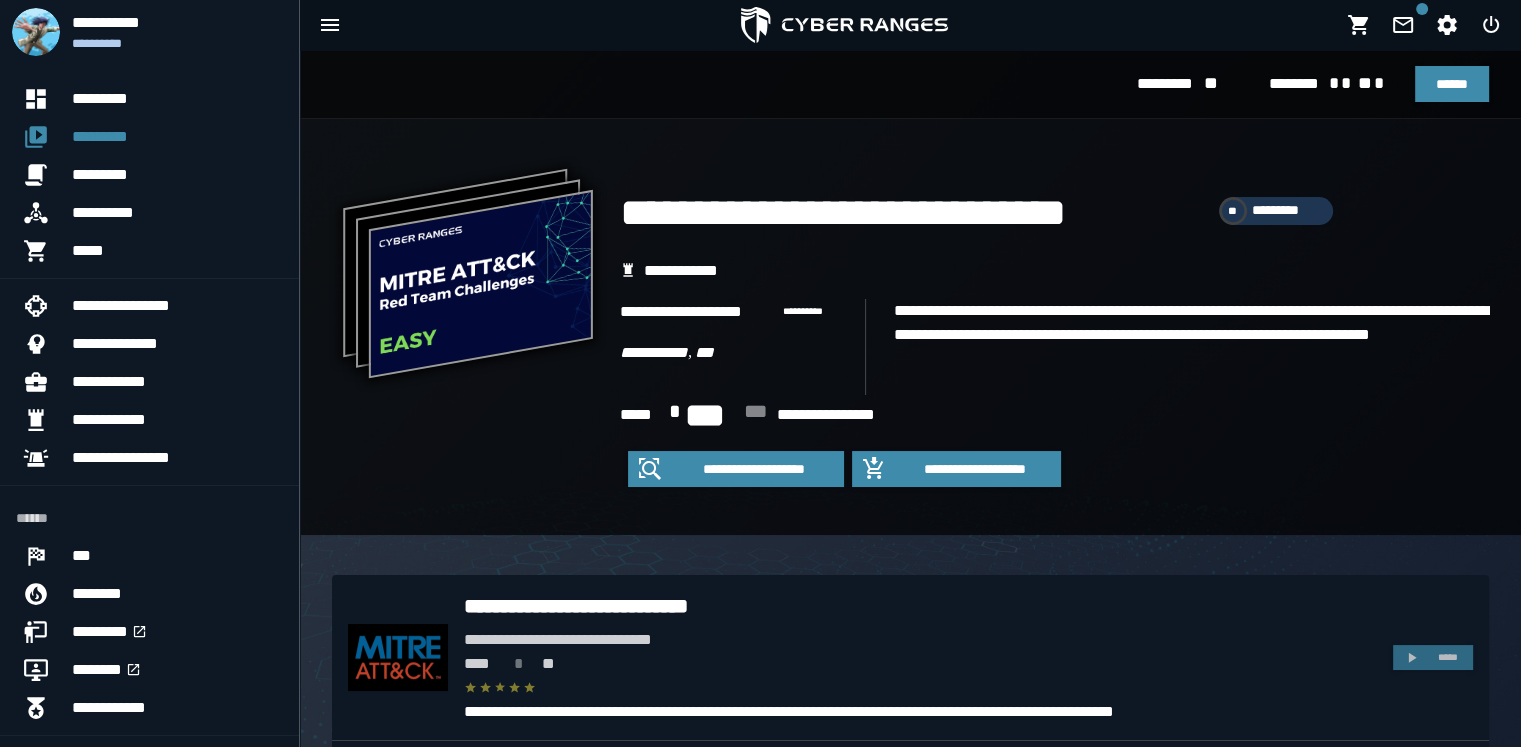 click on "***" at bounding box center [713, 415] 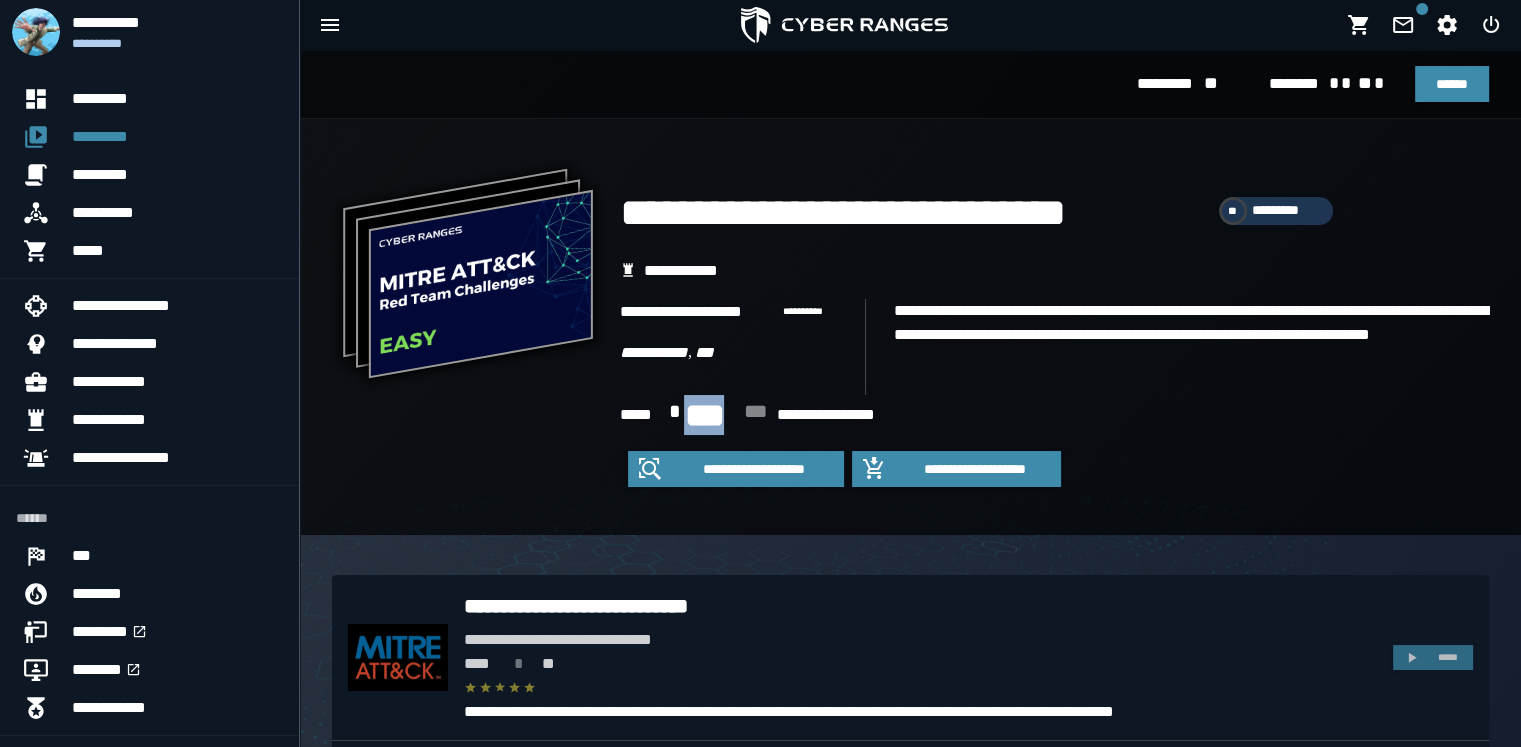 click on "***" at bounding box center (713, 415) 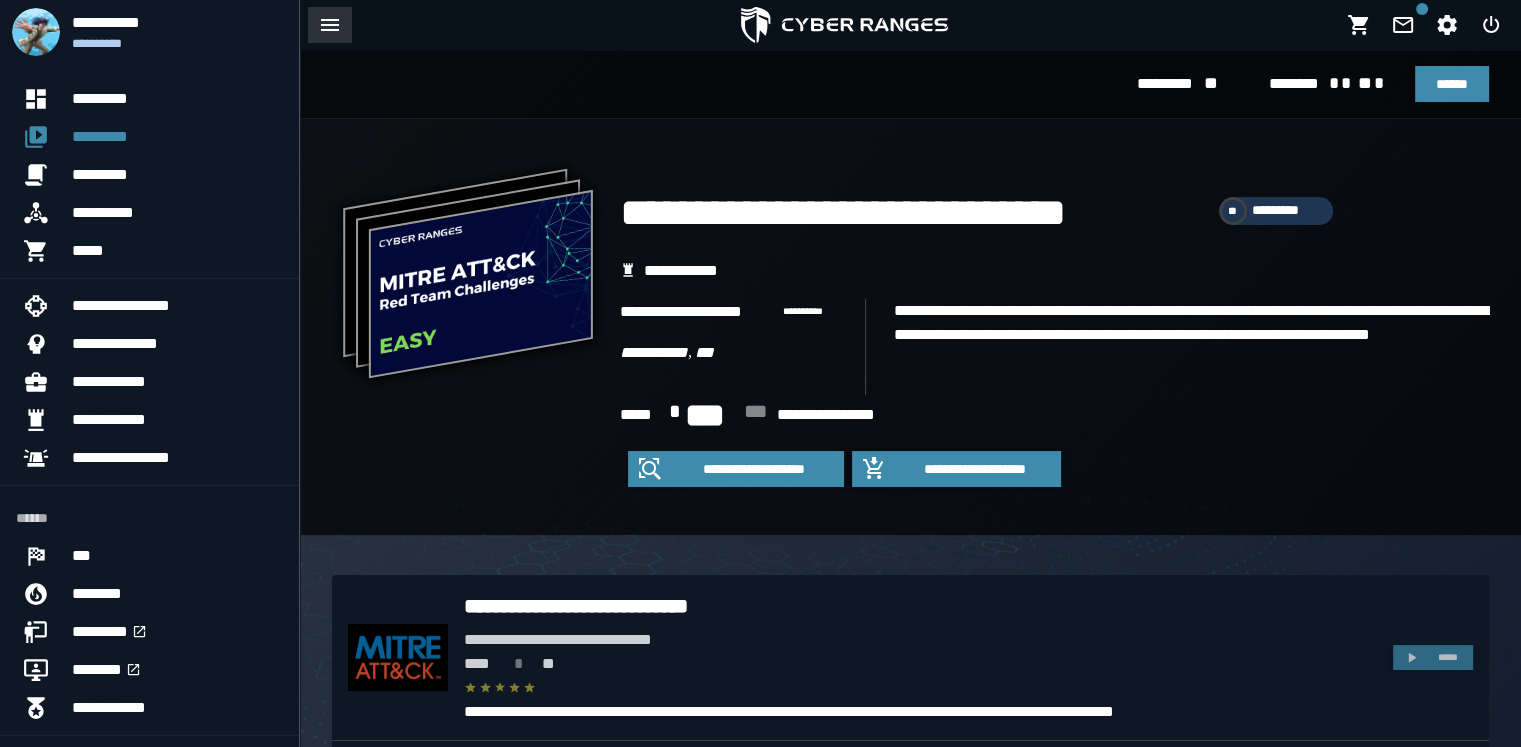 click 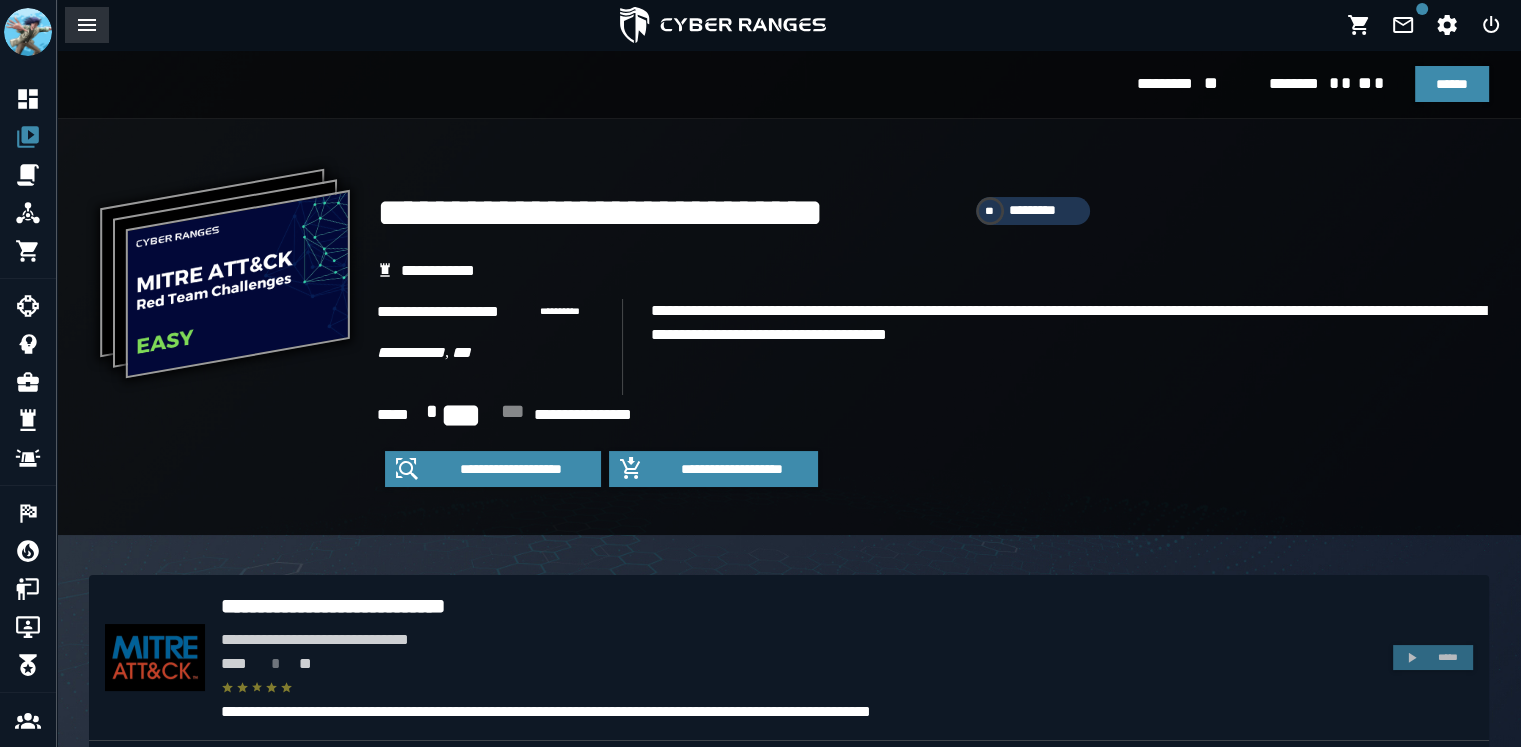 click at bounding box center (87, 25) 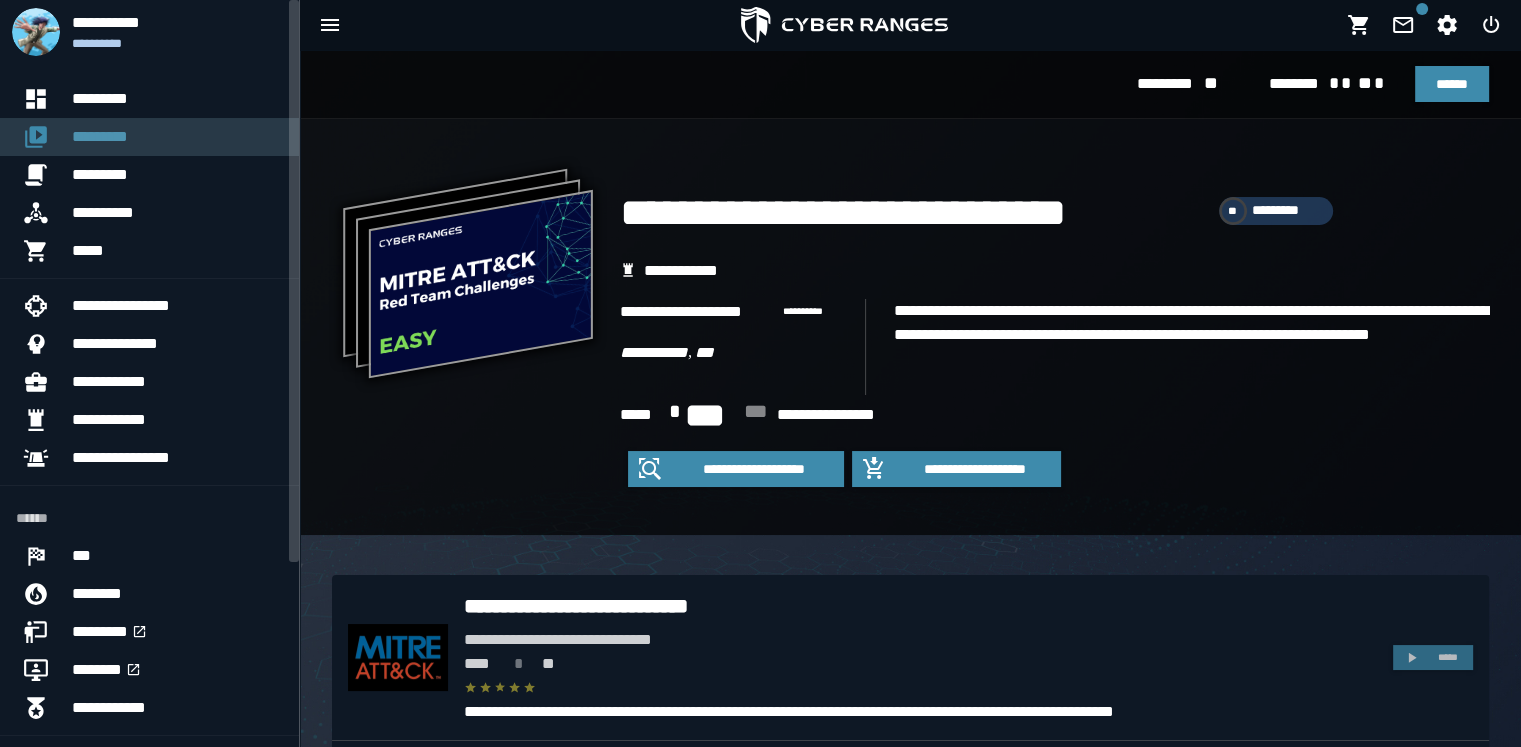 click on "*********" at bounding box center [177, 137] 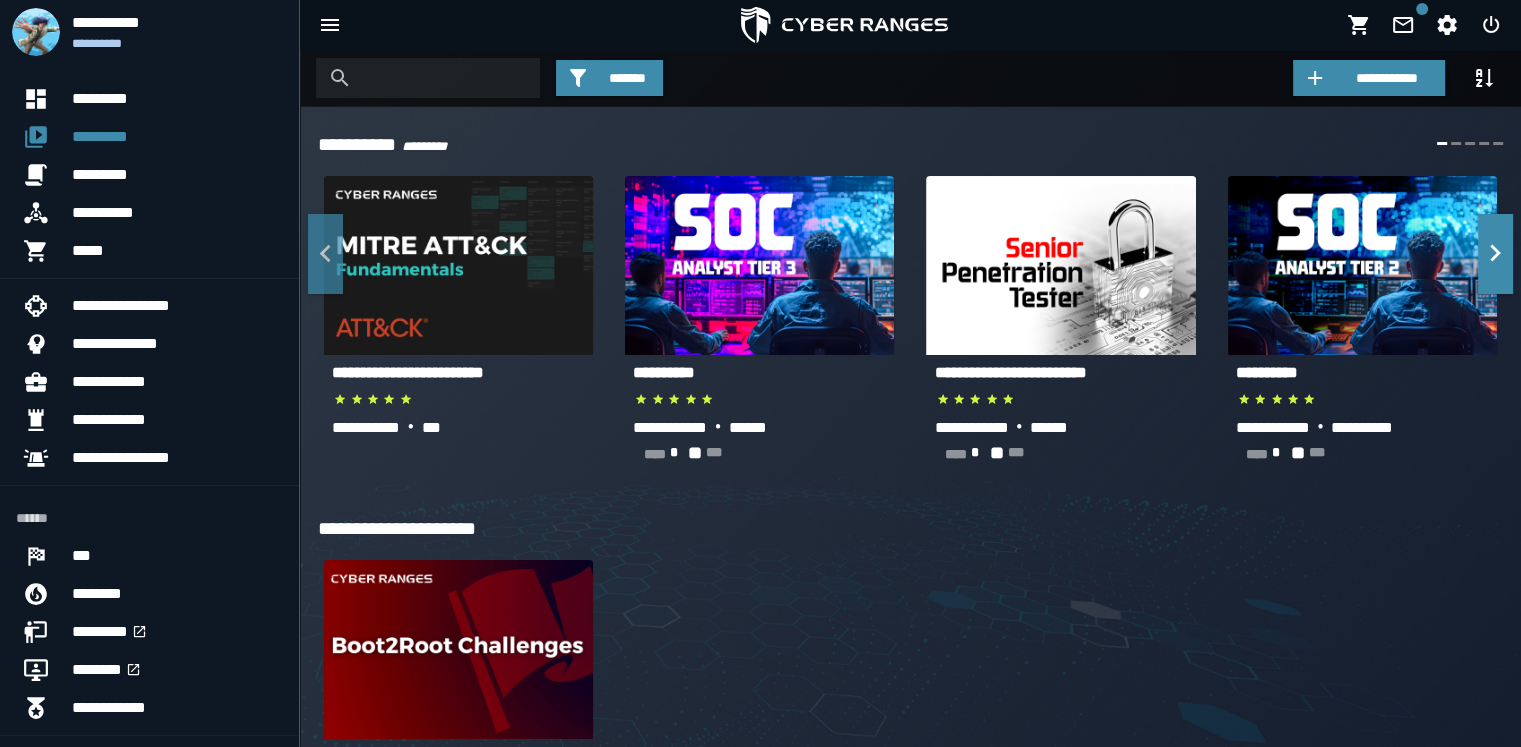 click on "**********" at bounding box center [1010, 372] 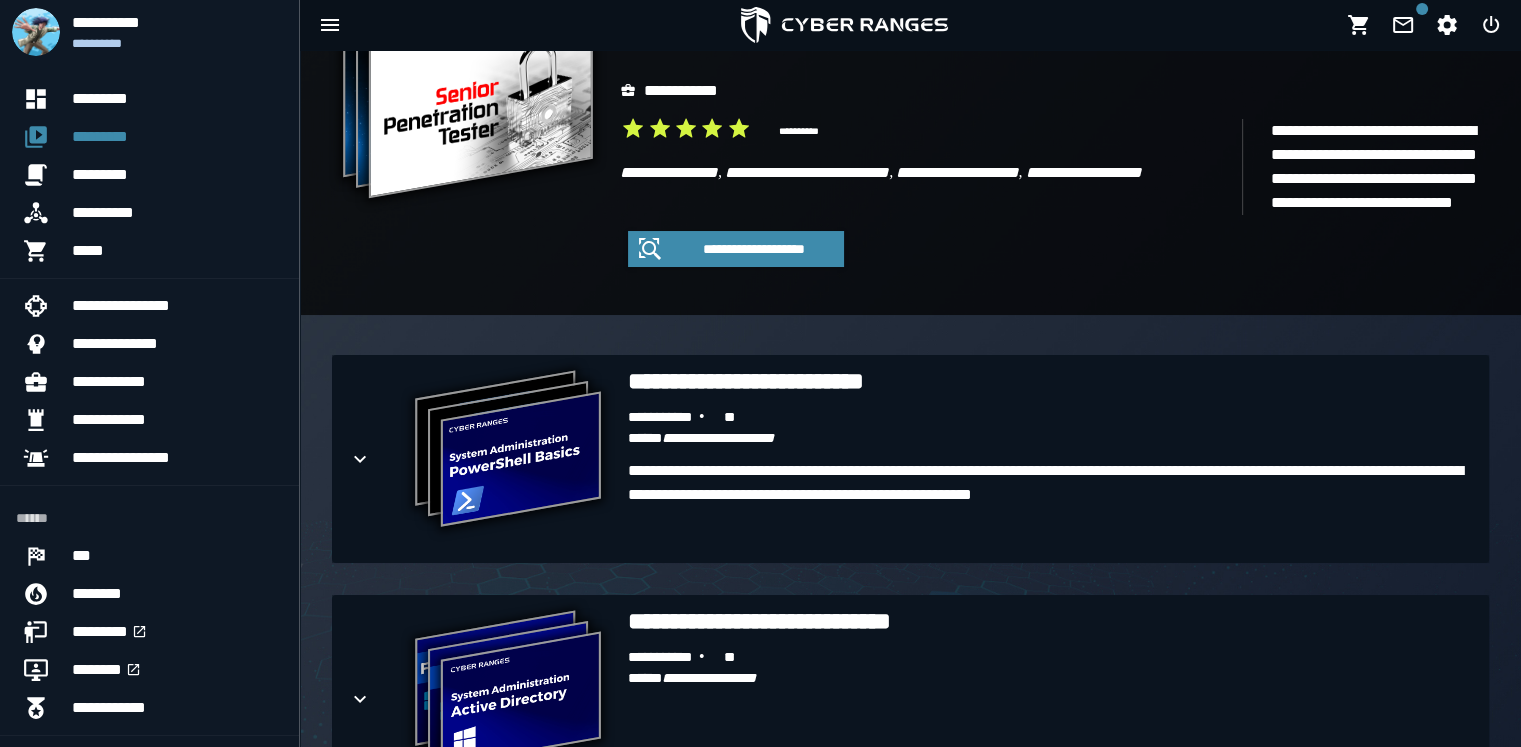 scroll, scrollTop: 400, scrollLeft: 0, axis: vertical 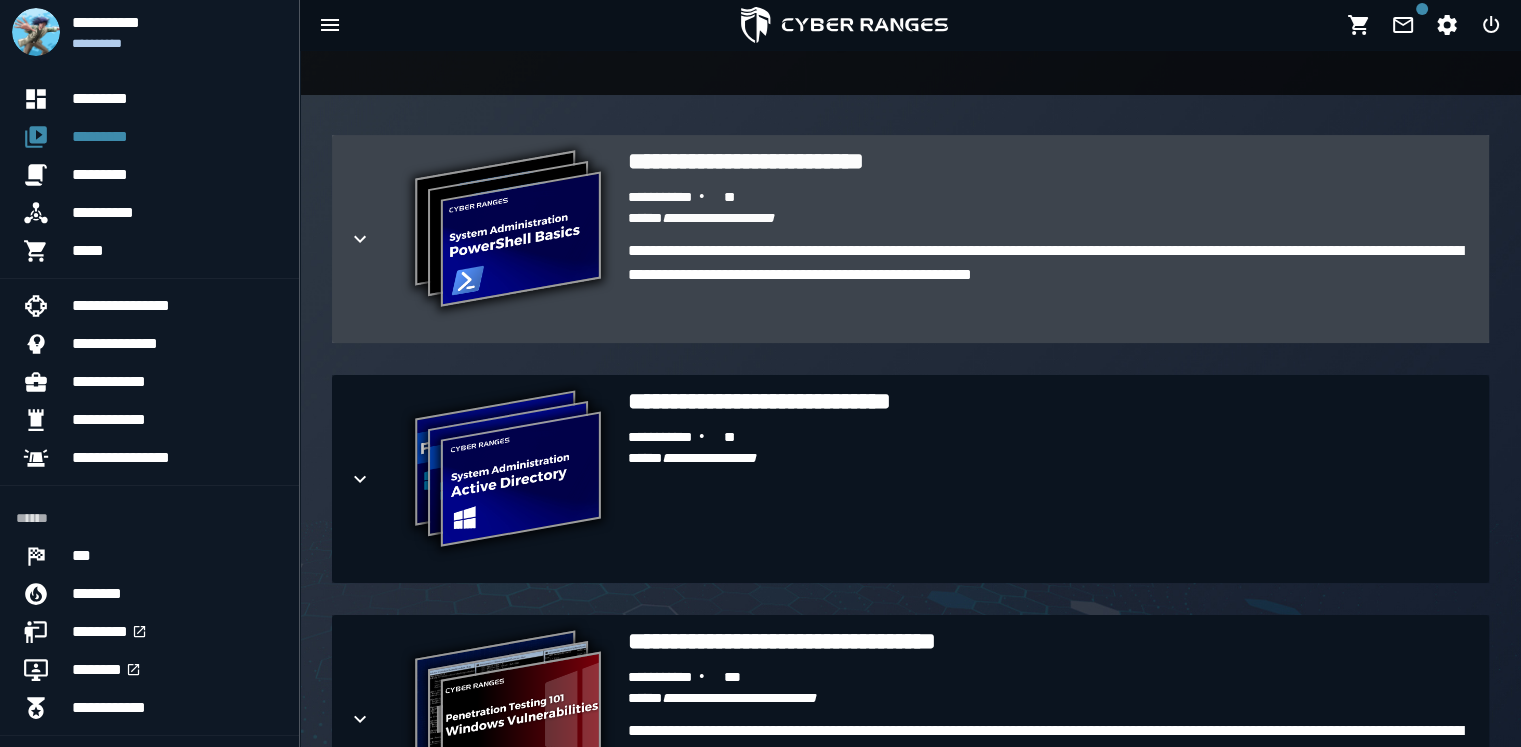 click on "**********" at bounding box center [1050, 287] 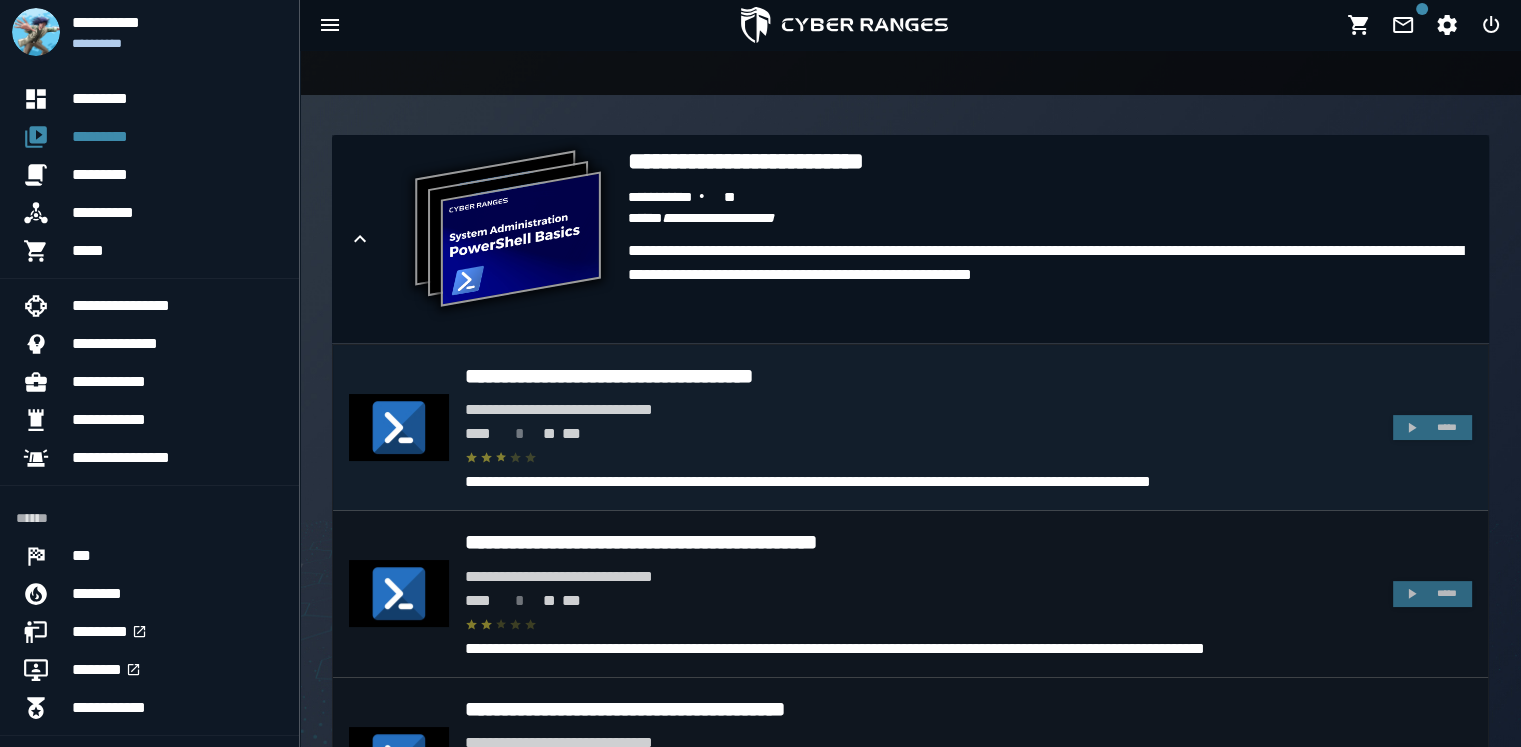 click on "**********" at bounding box center [921, 376] 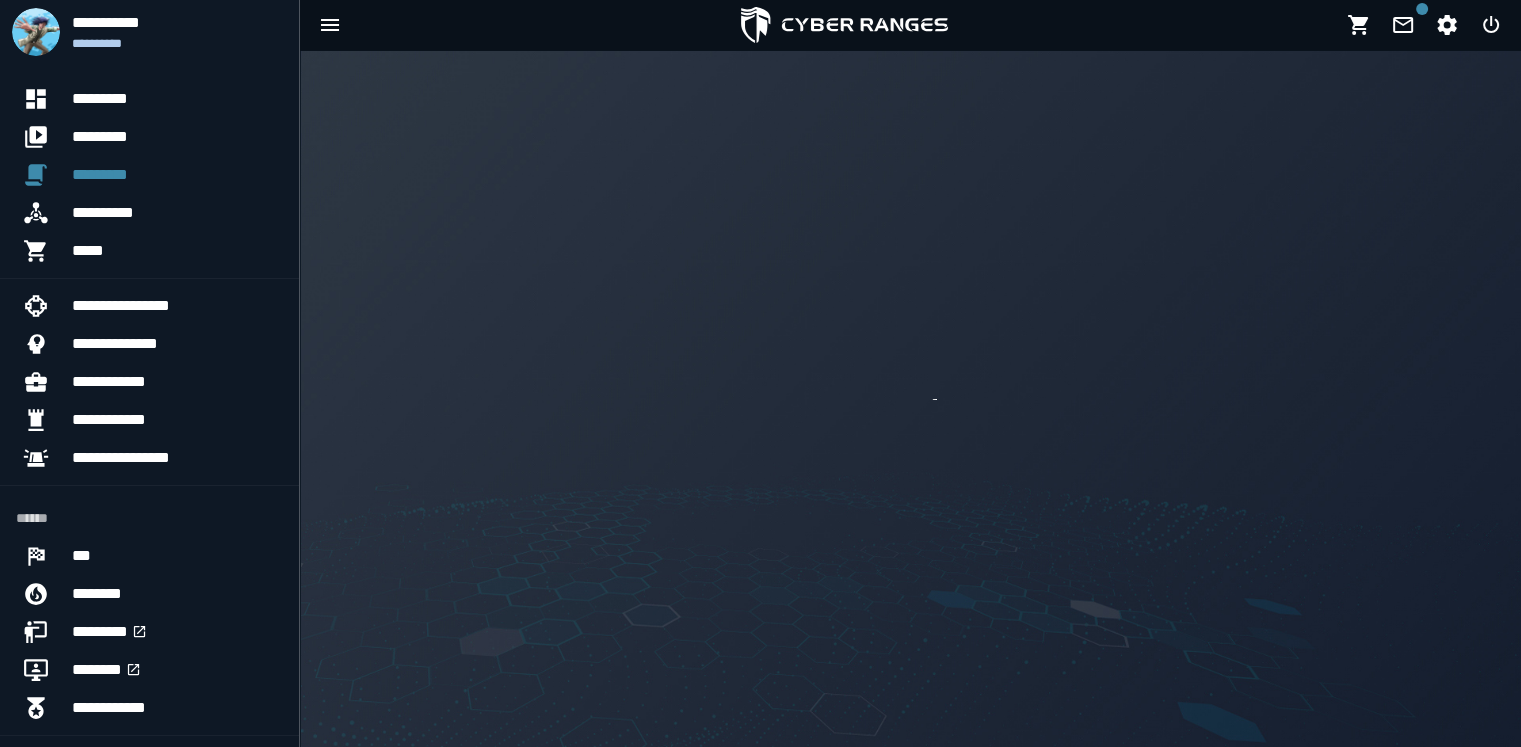 scroll, scrollTop: 0, scrollLeft: 0, axis: both 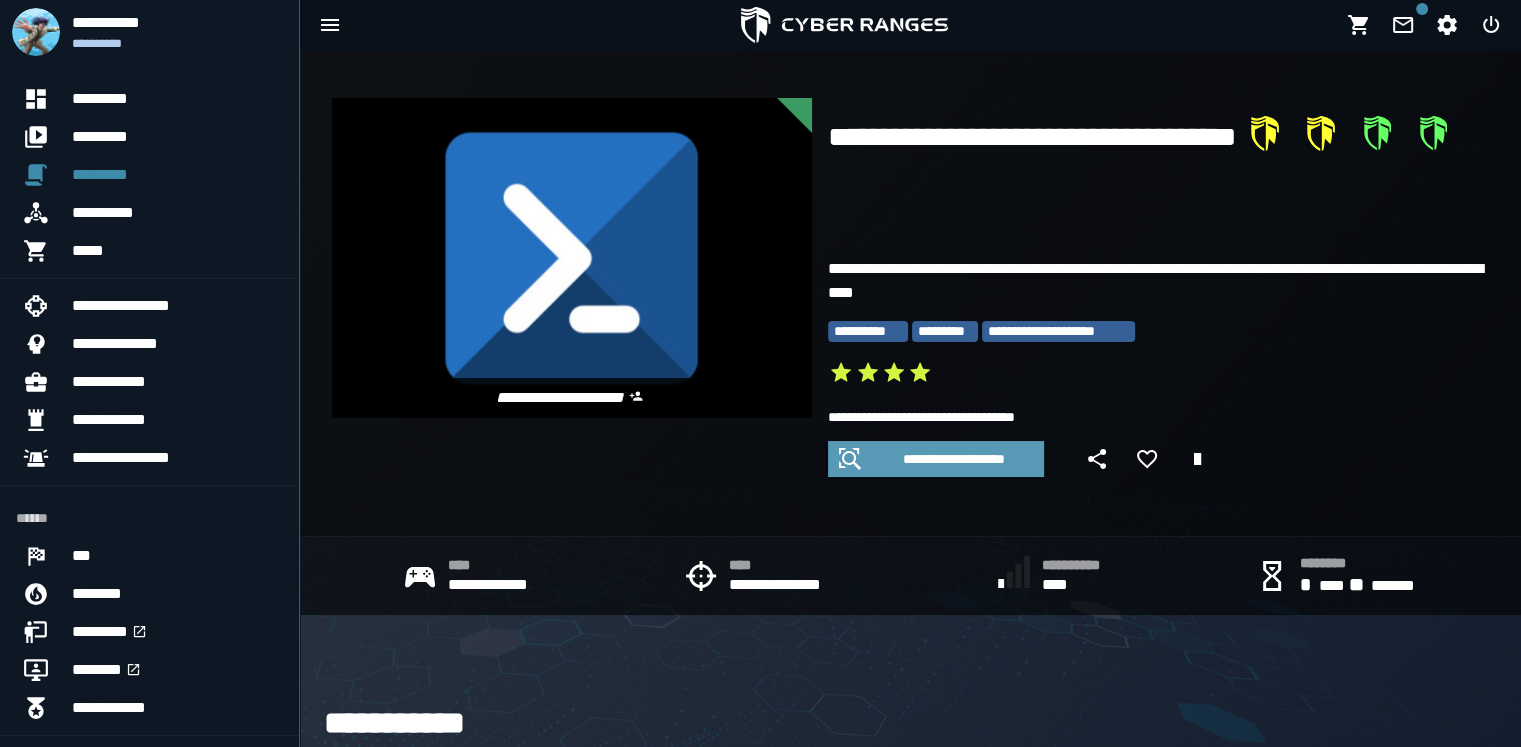click 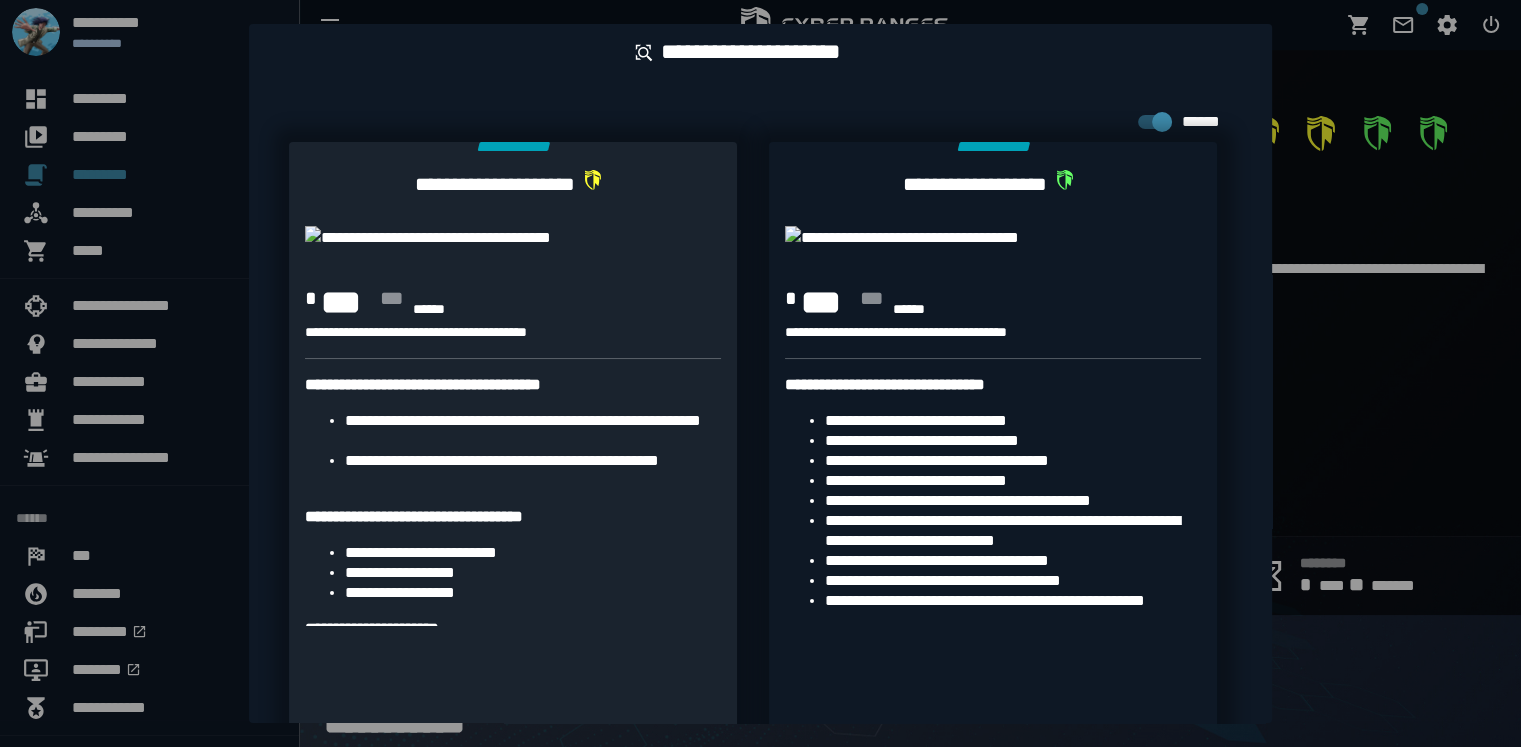 scroll, scrollTop: 0, scrollLeft: 0, axis: both 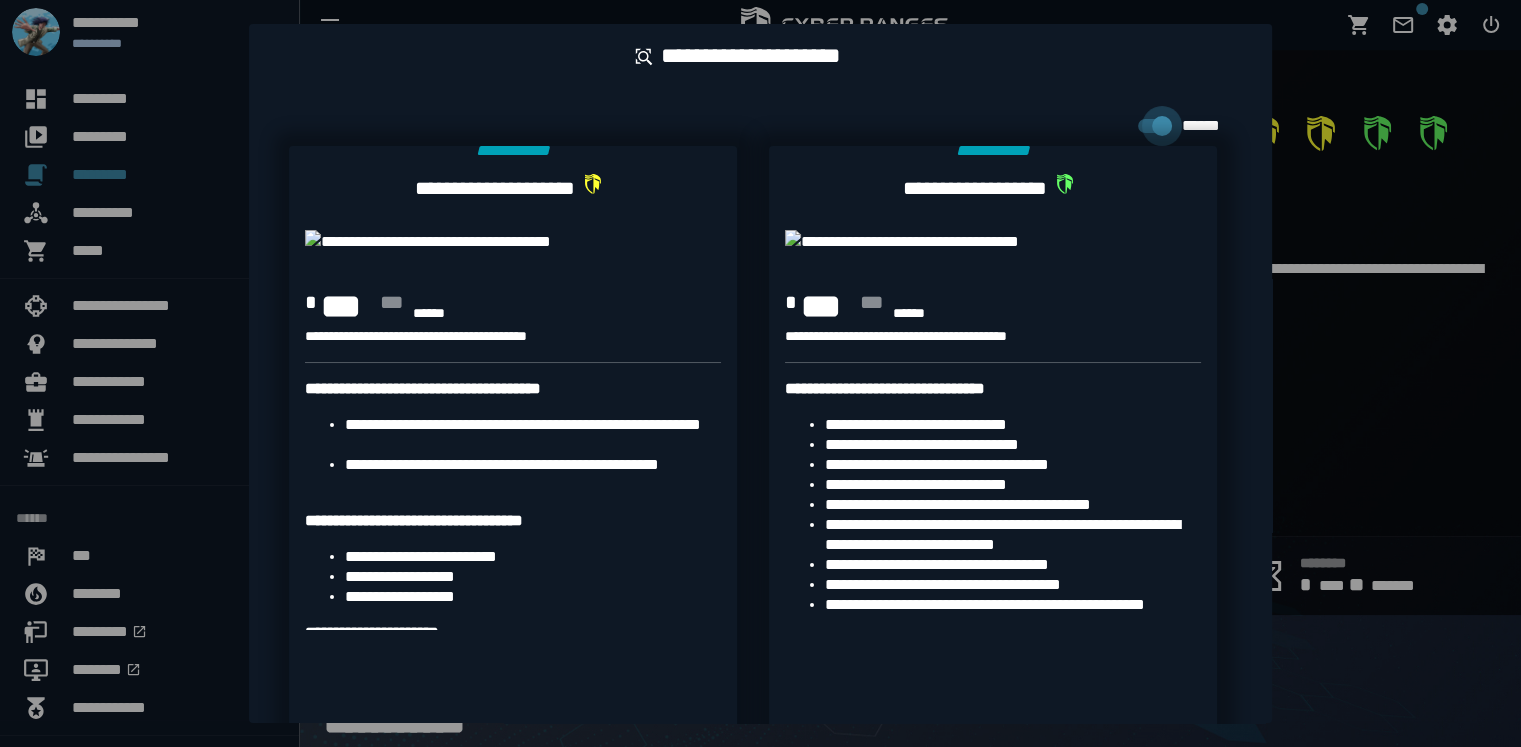 click at bounding box center [1162, 126] 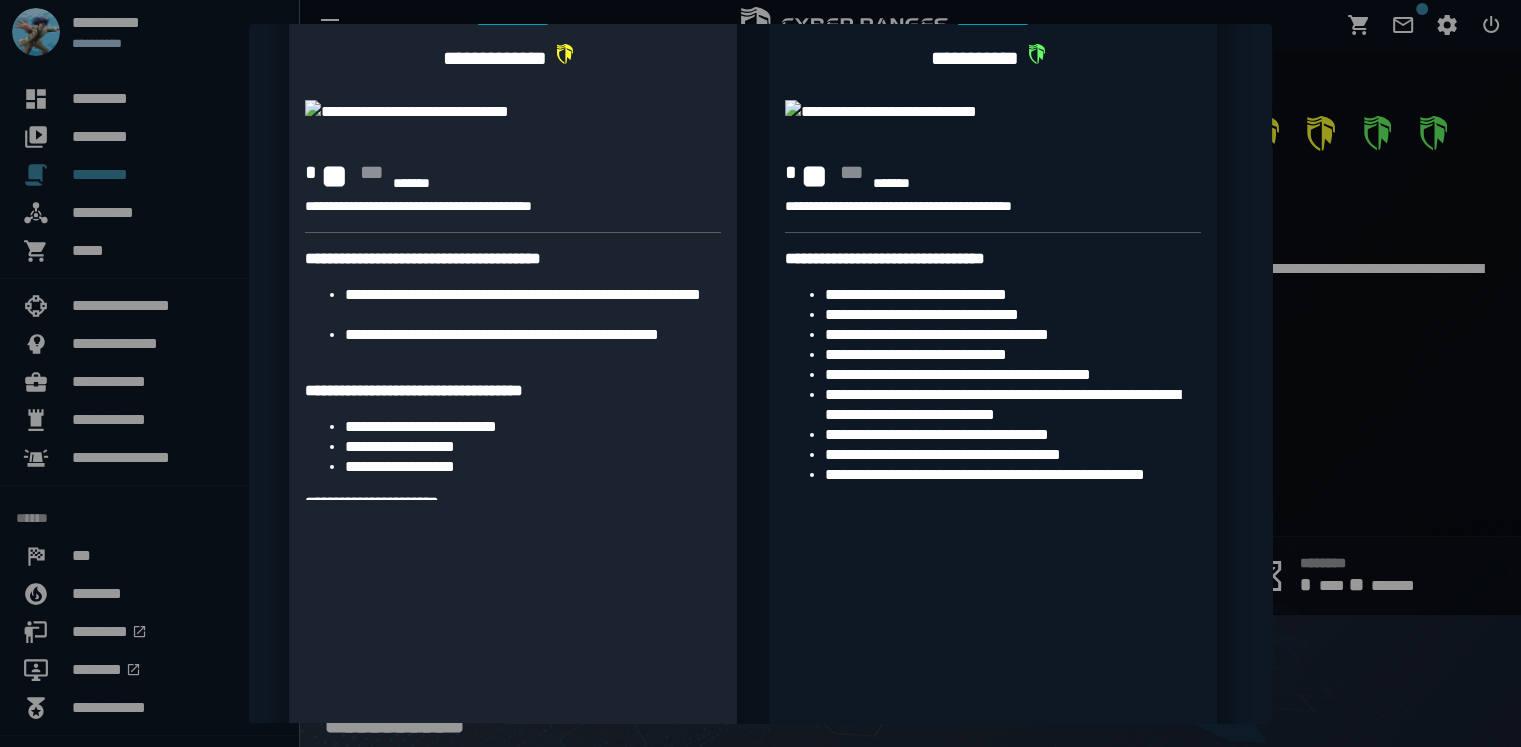scroll, scrollTop: 300, scrollLeft: 0, axis: vertical 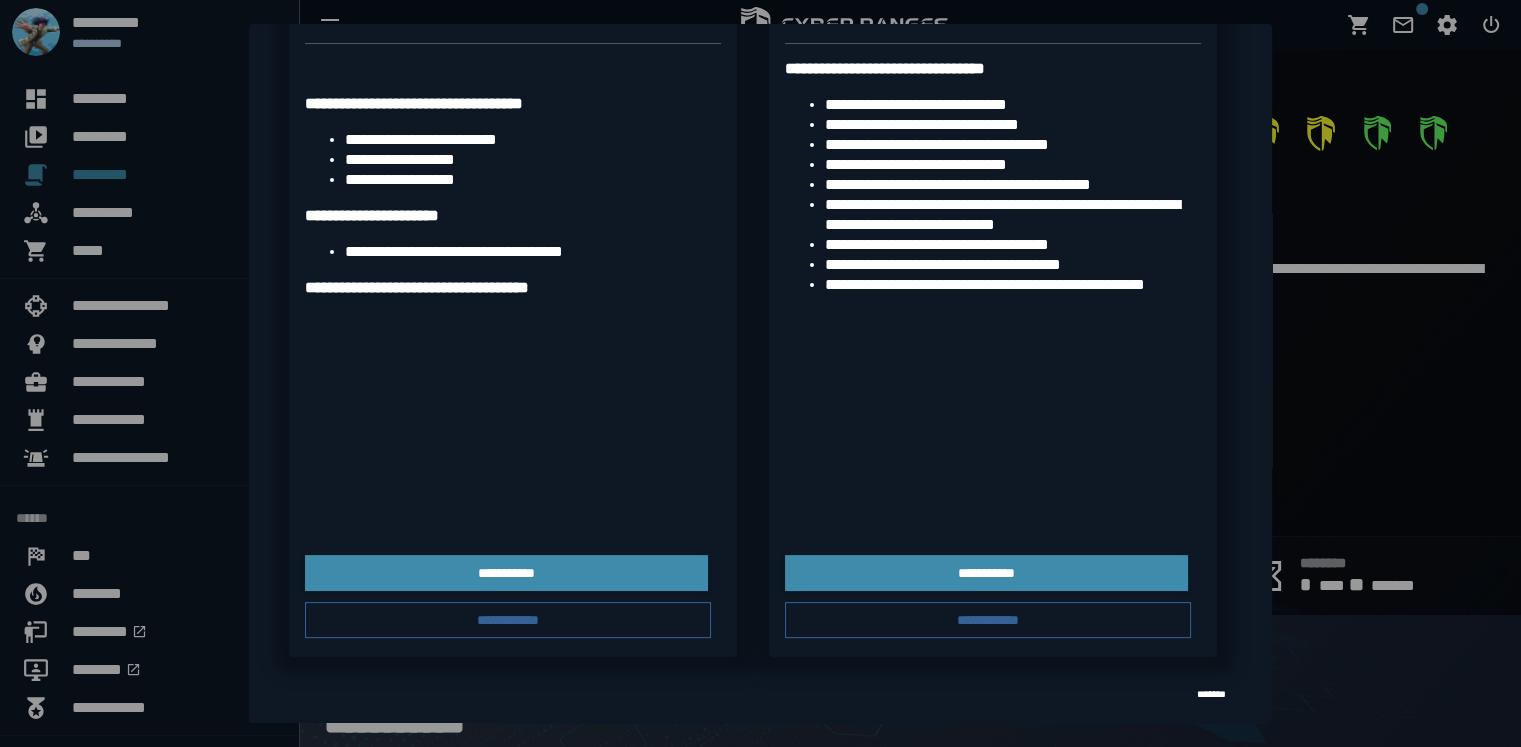 click at bounding box center [760, 373] 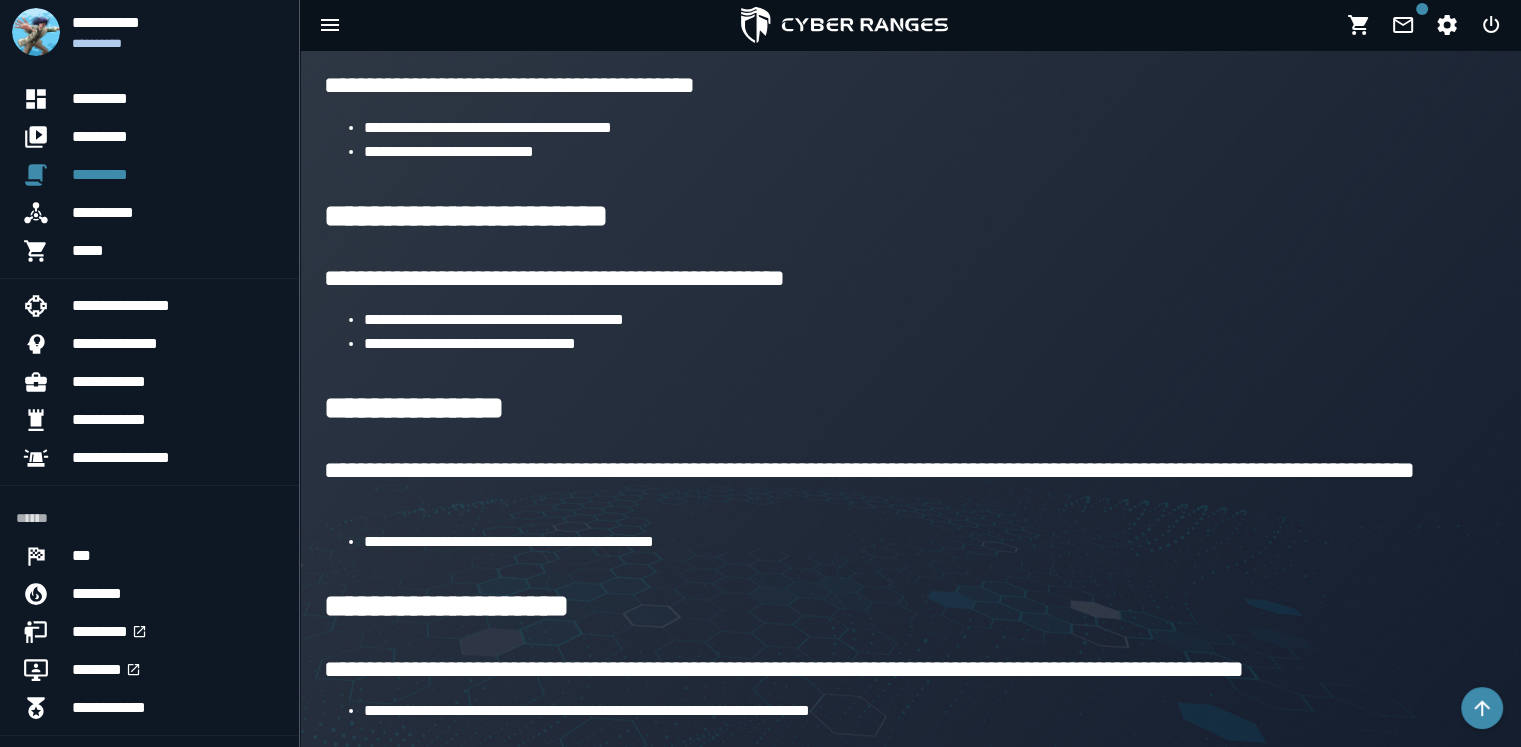 scroll, scrollTop: 0, scrollLeft: 0, axis: both 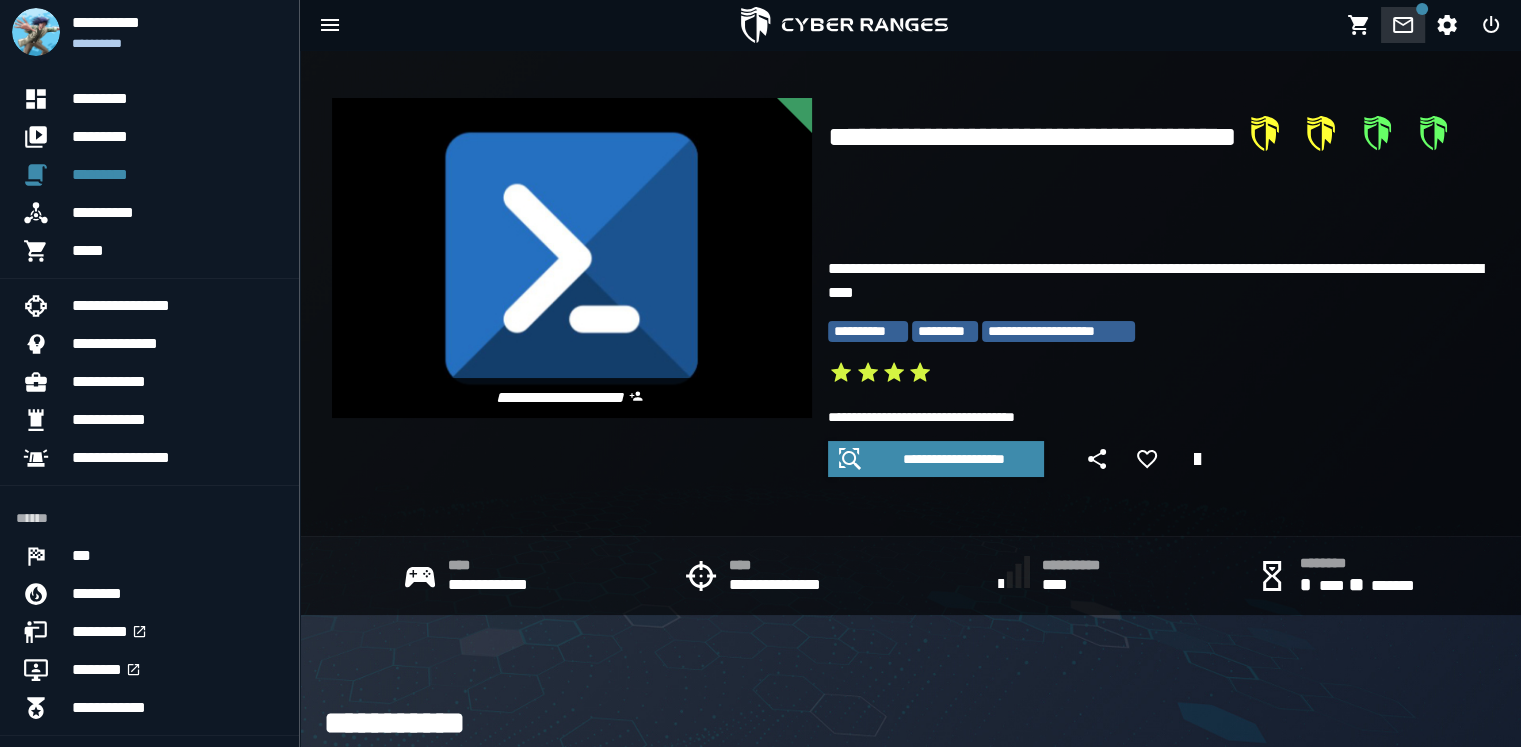 click 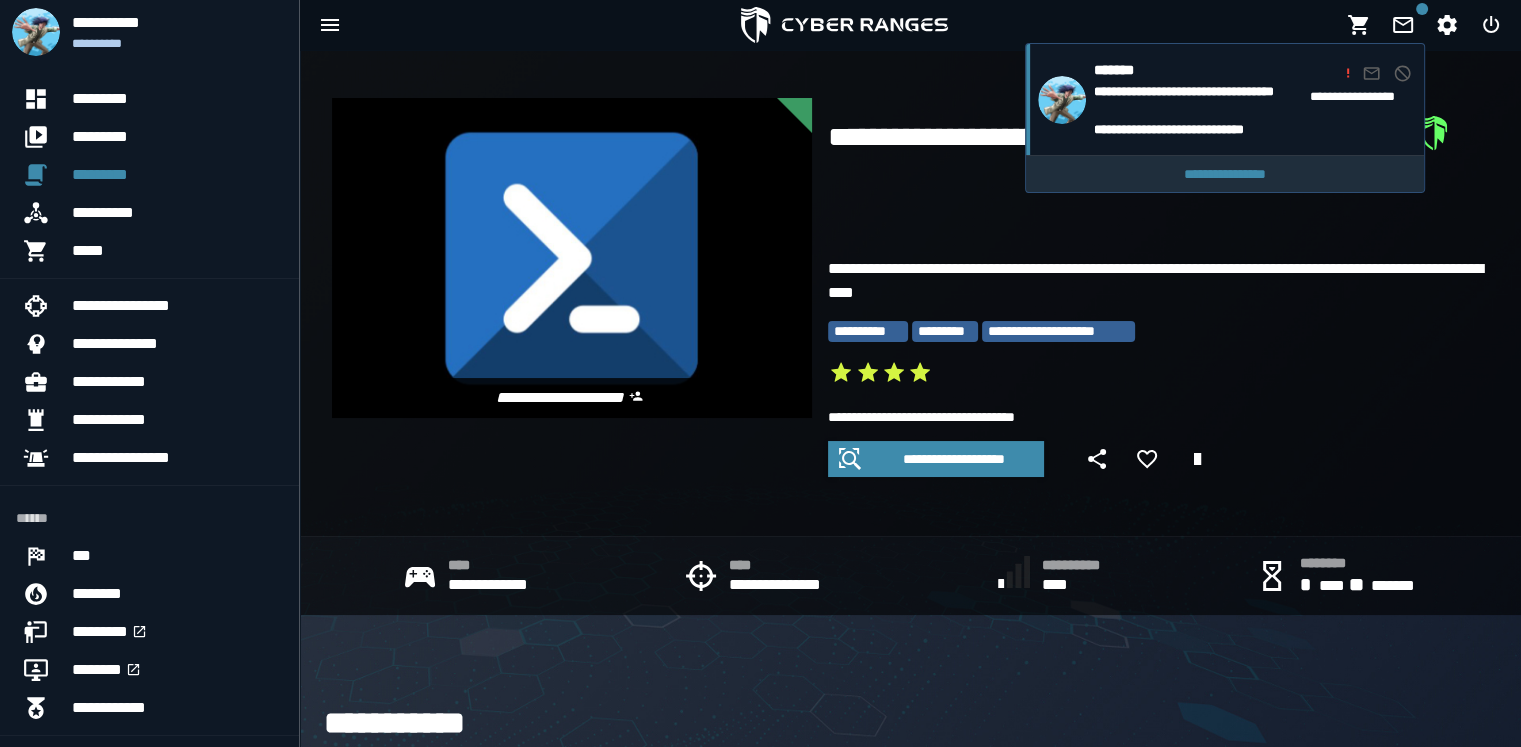 click on "**********" at bounding box center (1225, 174) 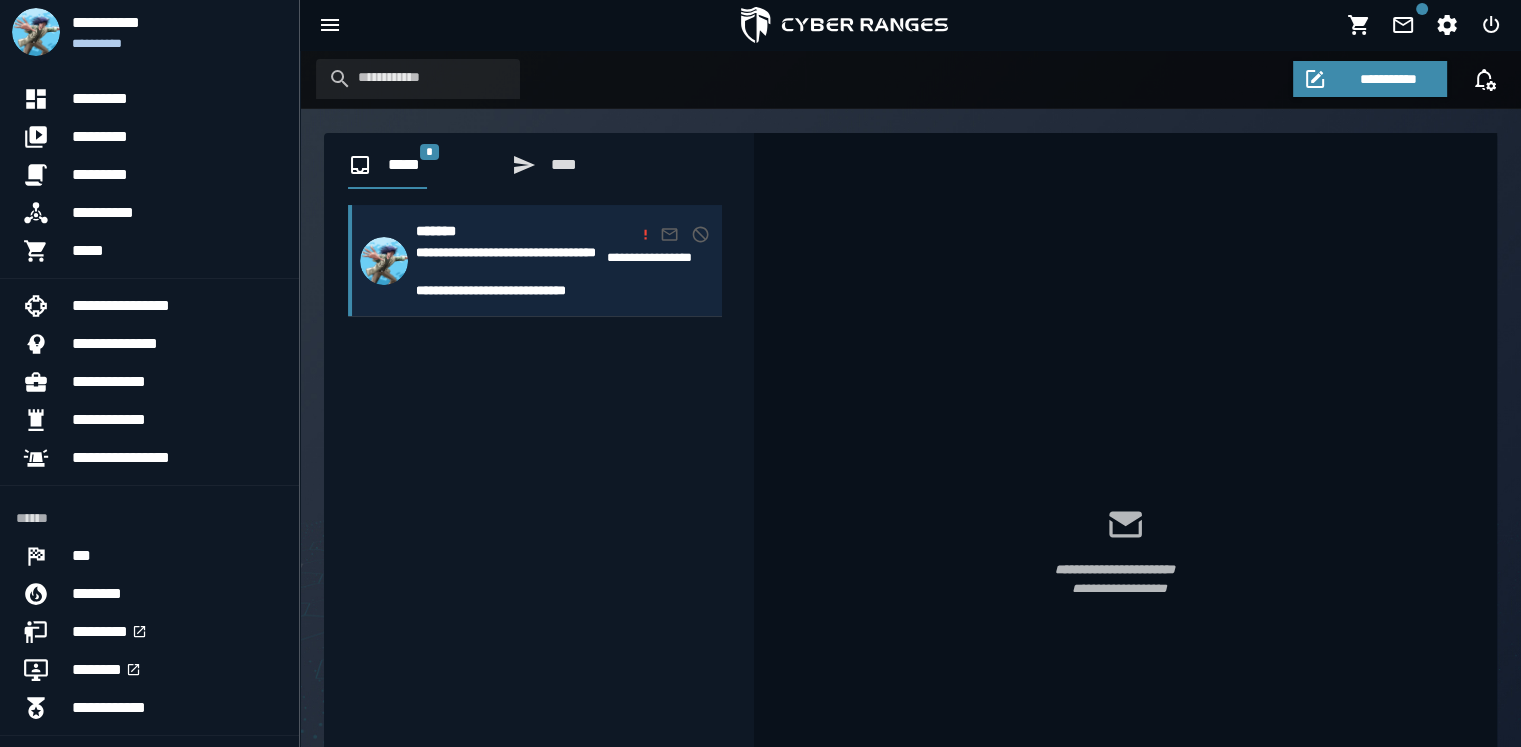 click on "**********" at bounding box center [507, 261] 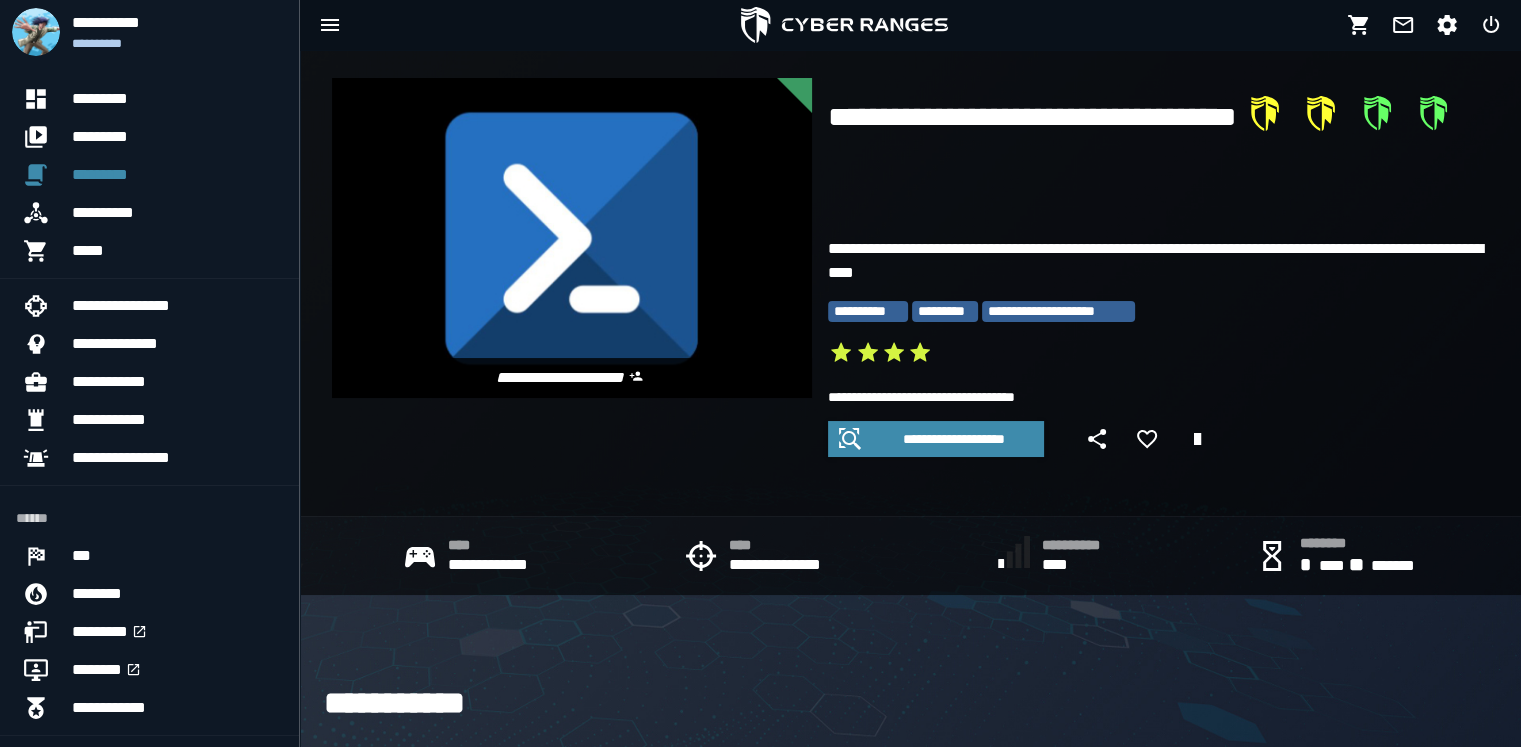 scroll, scrollTop: 0, scrollLeft: 0, axis: both 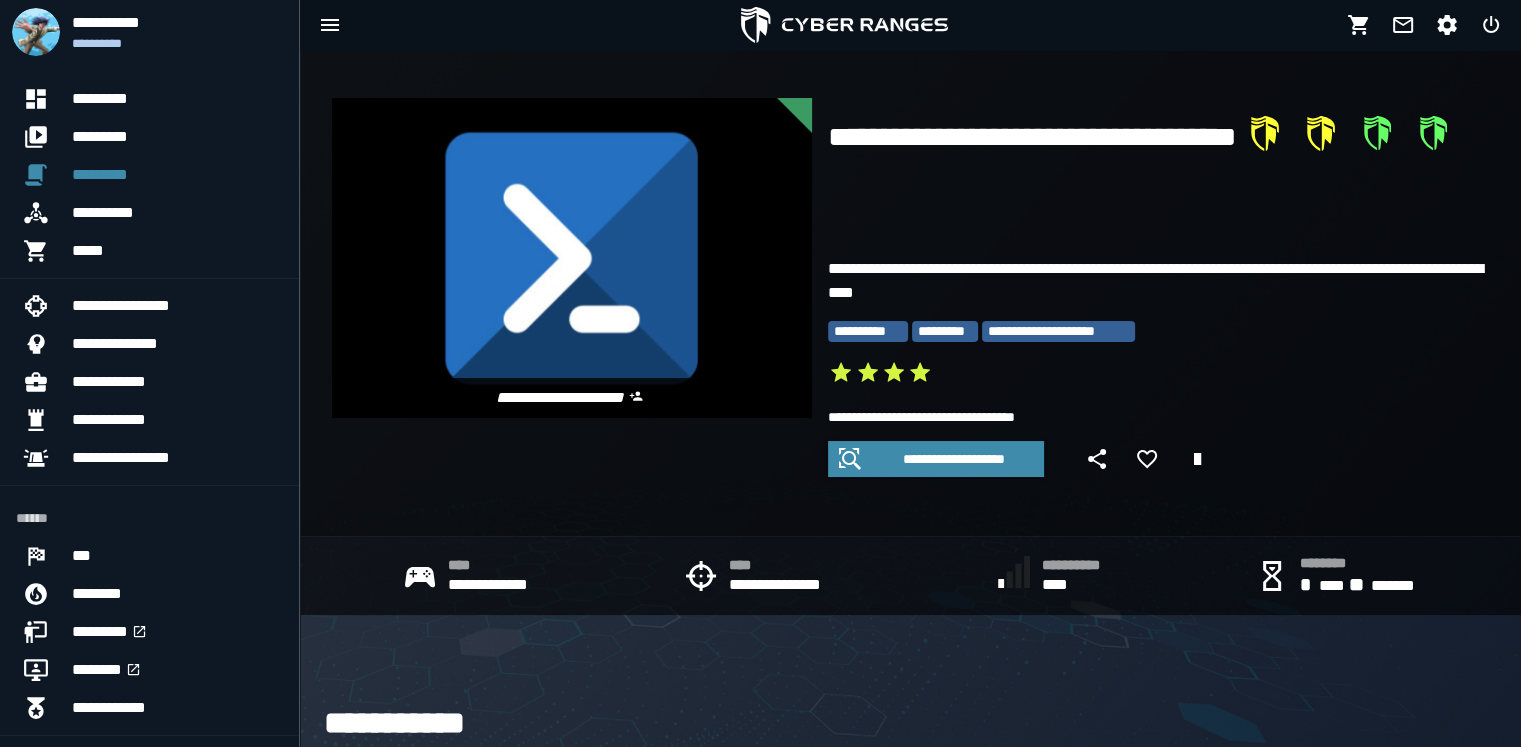 click on "**********" at bounding box center (1158, 173) 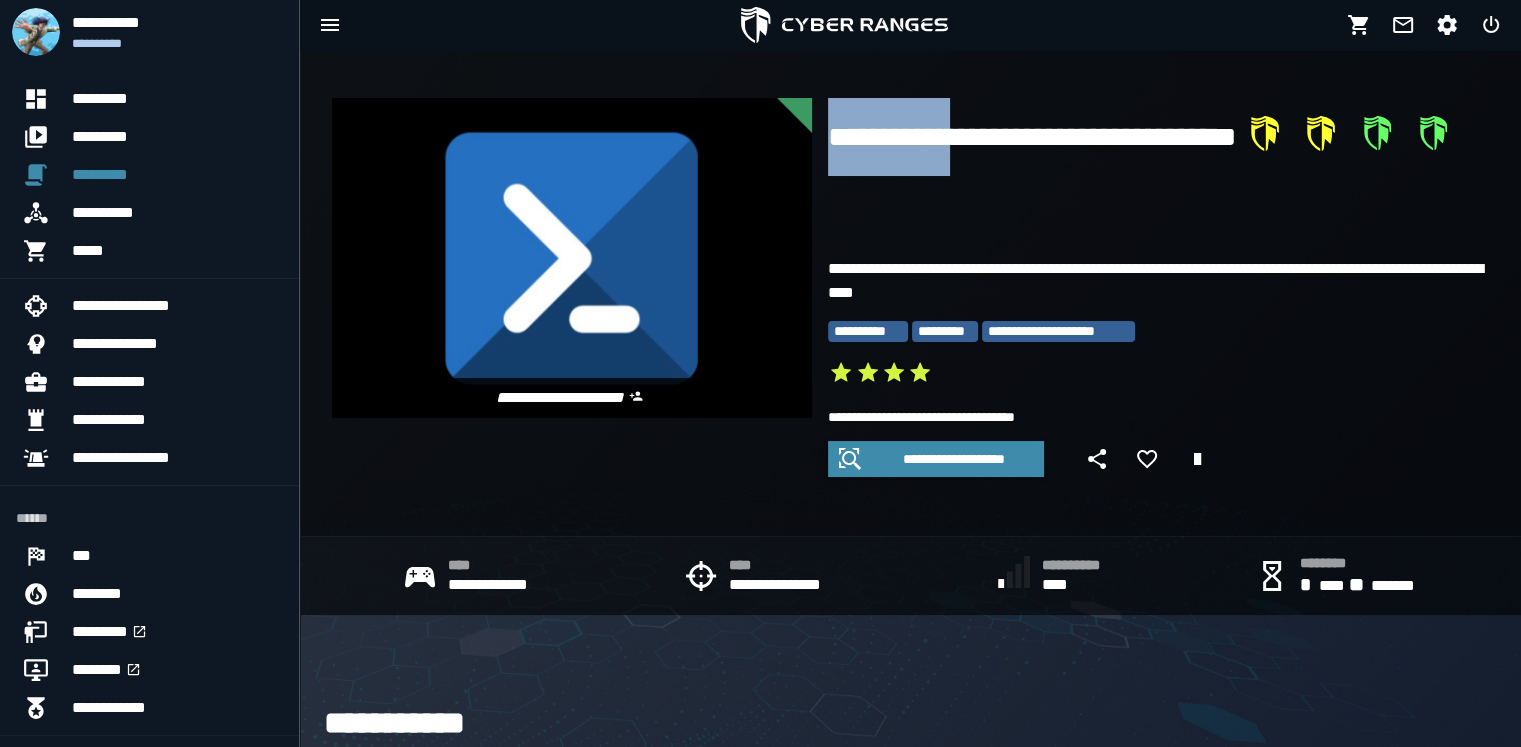 click on "**********" at bounding box center [1158, 173] 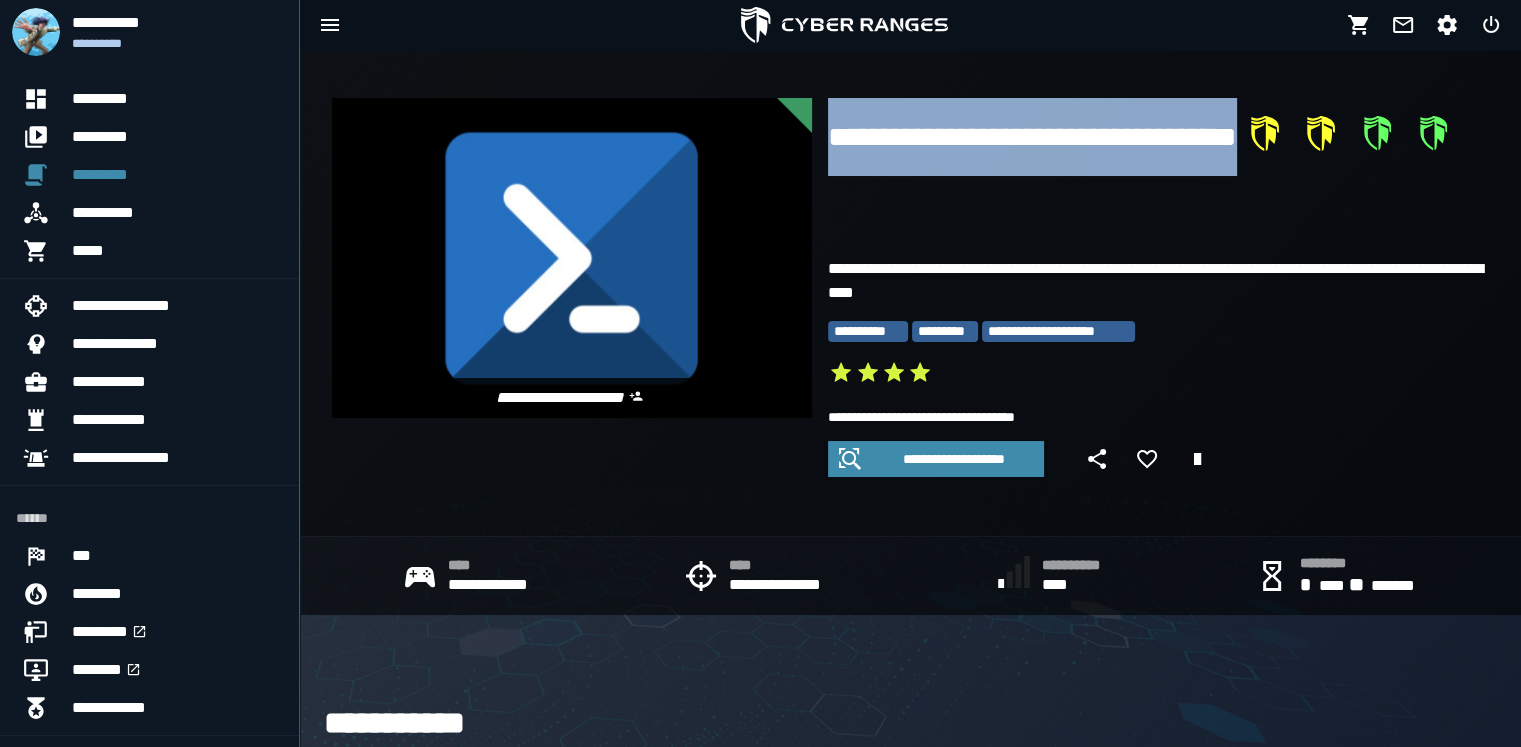 click on "**********" at bounding box center (1158, 173) 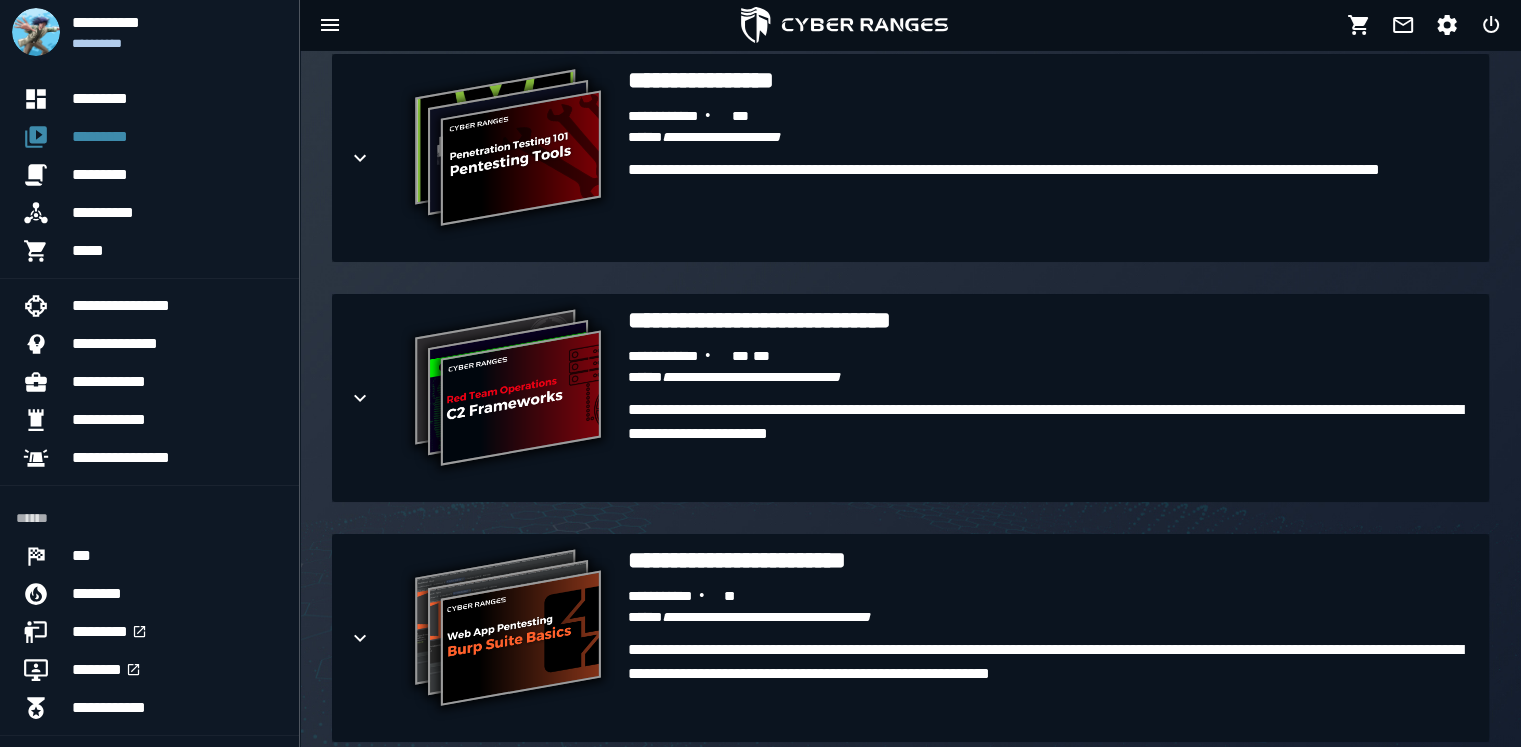 scroll, scrollTop: 2196, scrollLeft: 0, axis: vertical 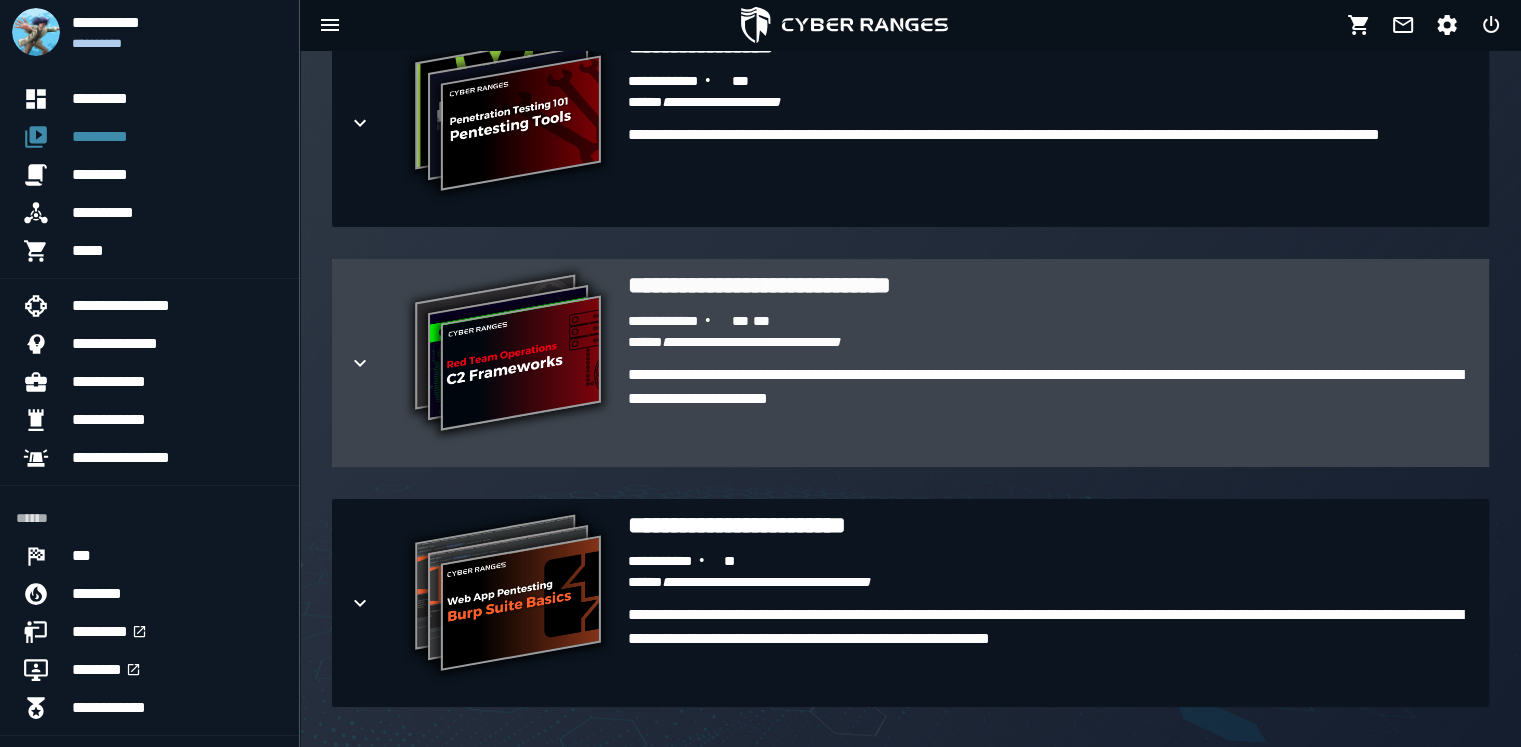 click on "**********" at bounding box center [516, 363] 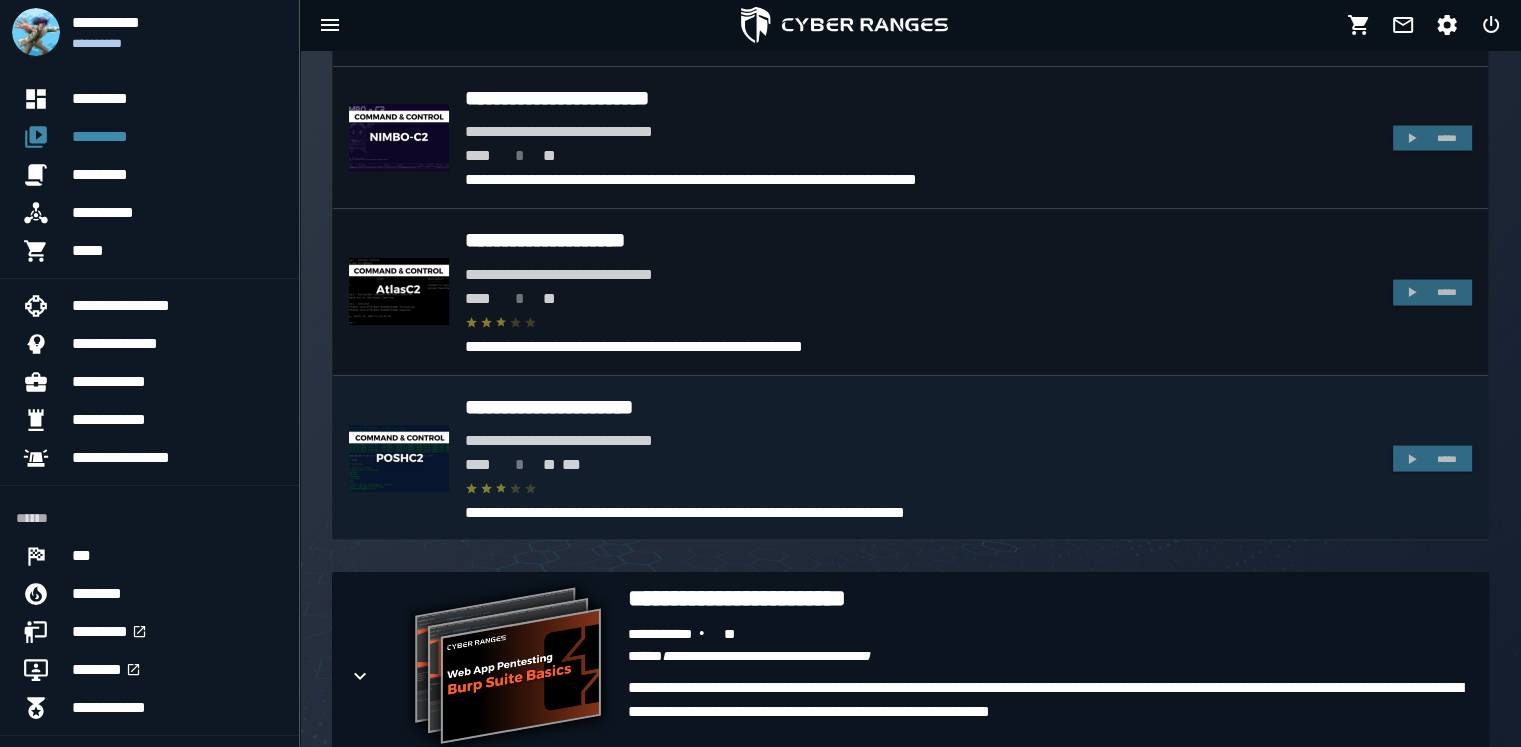 scroll, scrollTop: 3836, scrollLeft: 0, axis: vertical 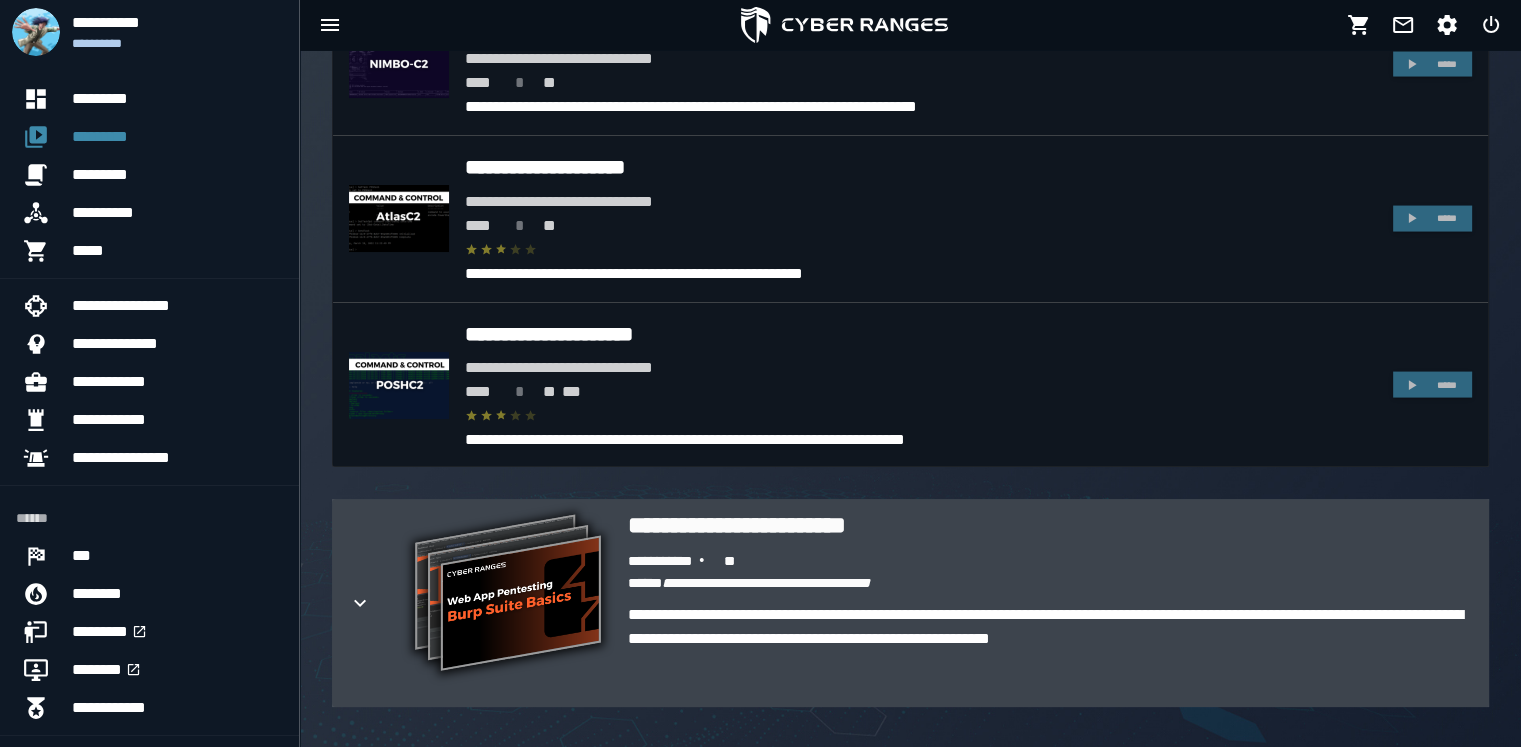 click on "**********" at bounding box center [1050, 525] 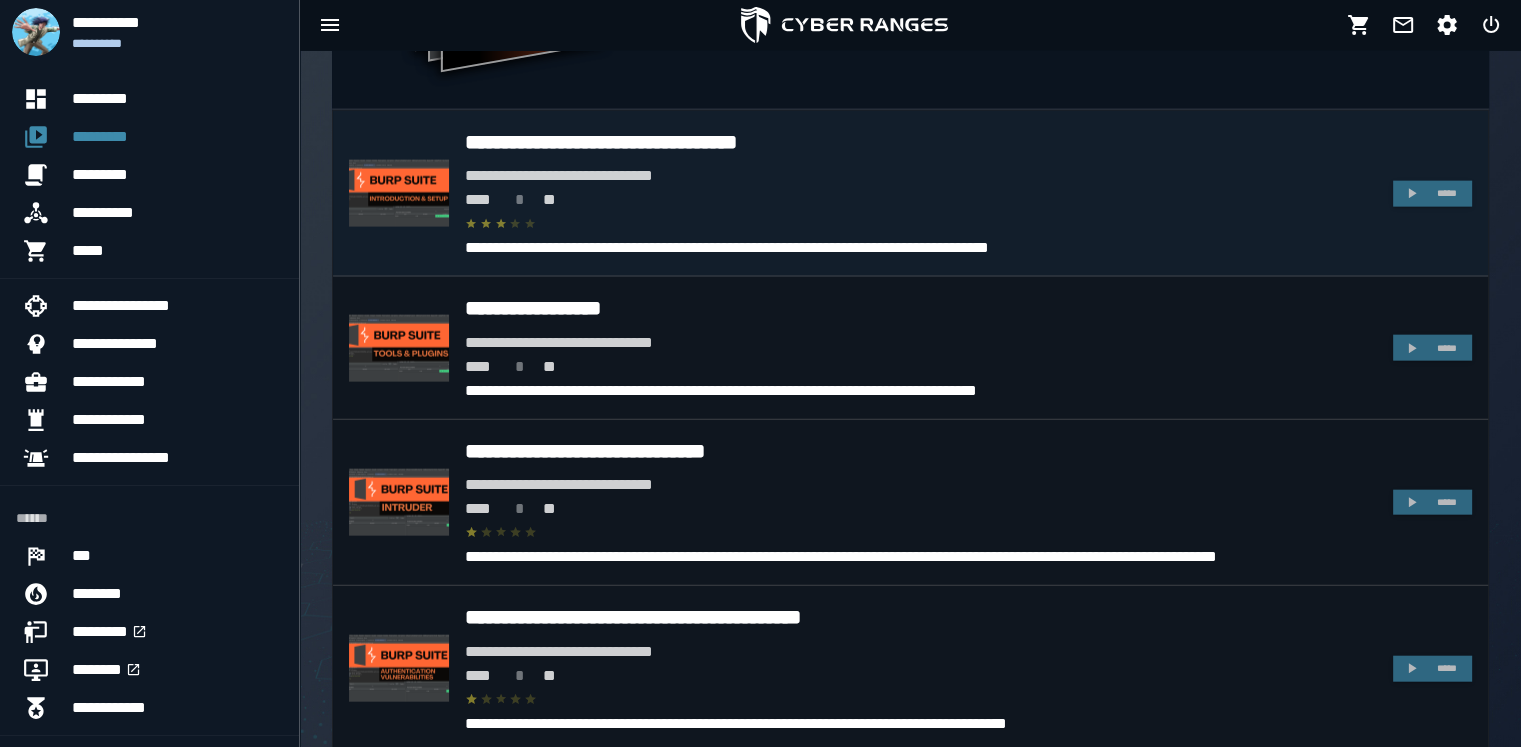 scroll, scrollTop: 4436, scrollLeft: 0, axis: vertical 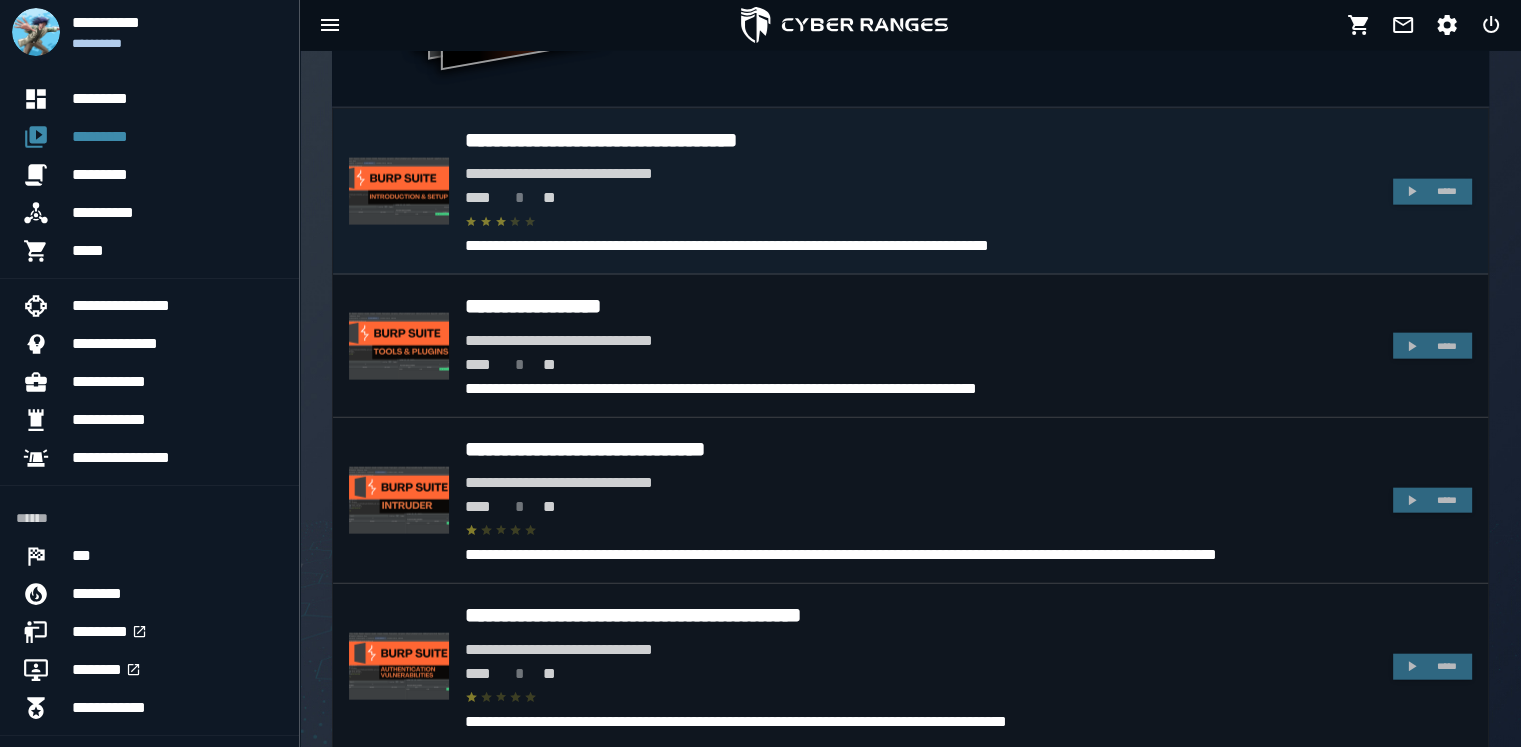 click on "**********" at bounding box center (921, 174) 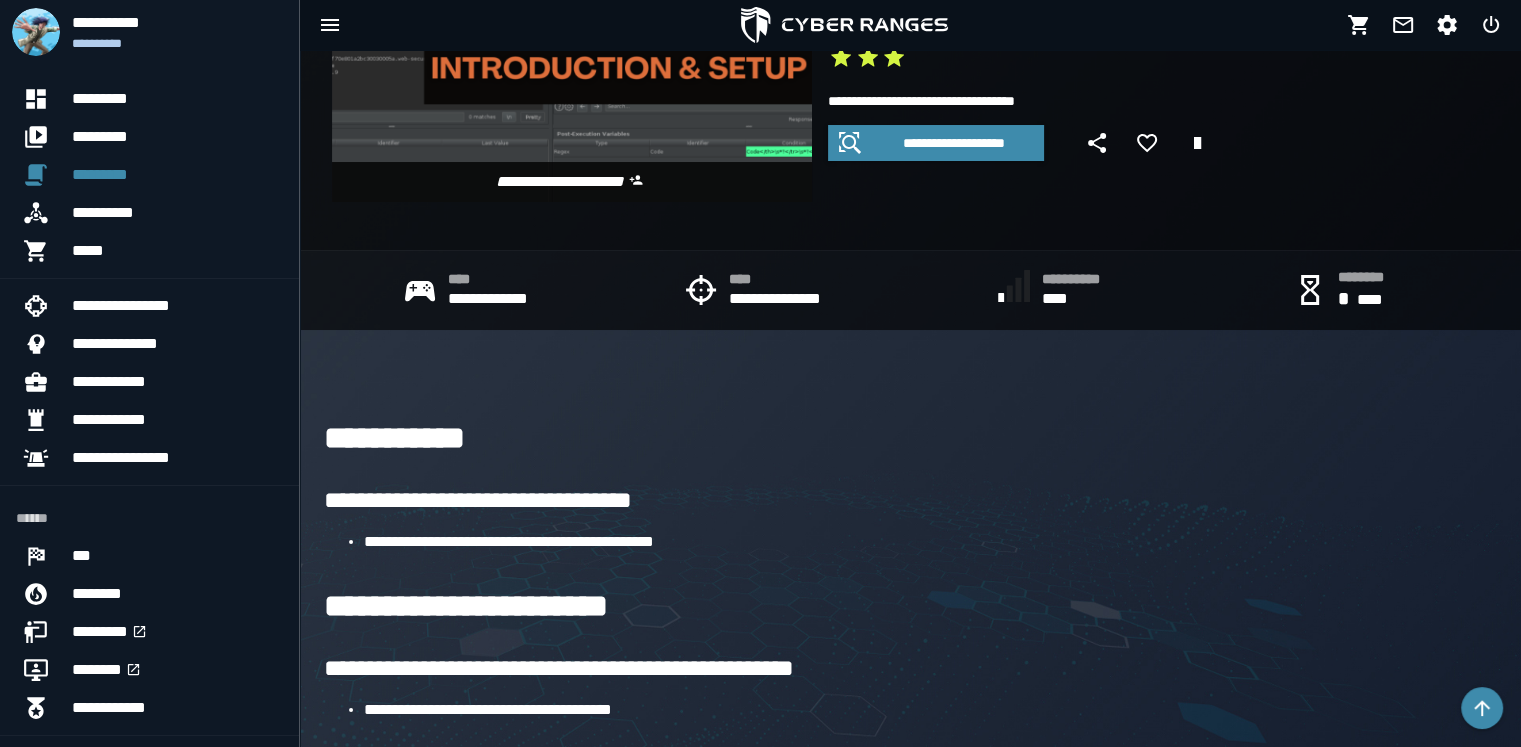 scroll, scrollTop: 203, scrollLeft: 0, axis: vertical 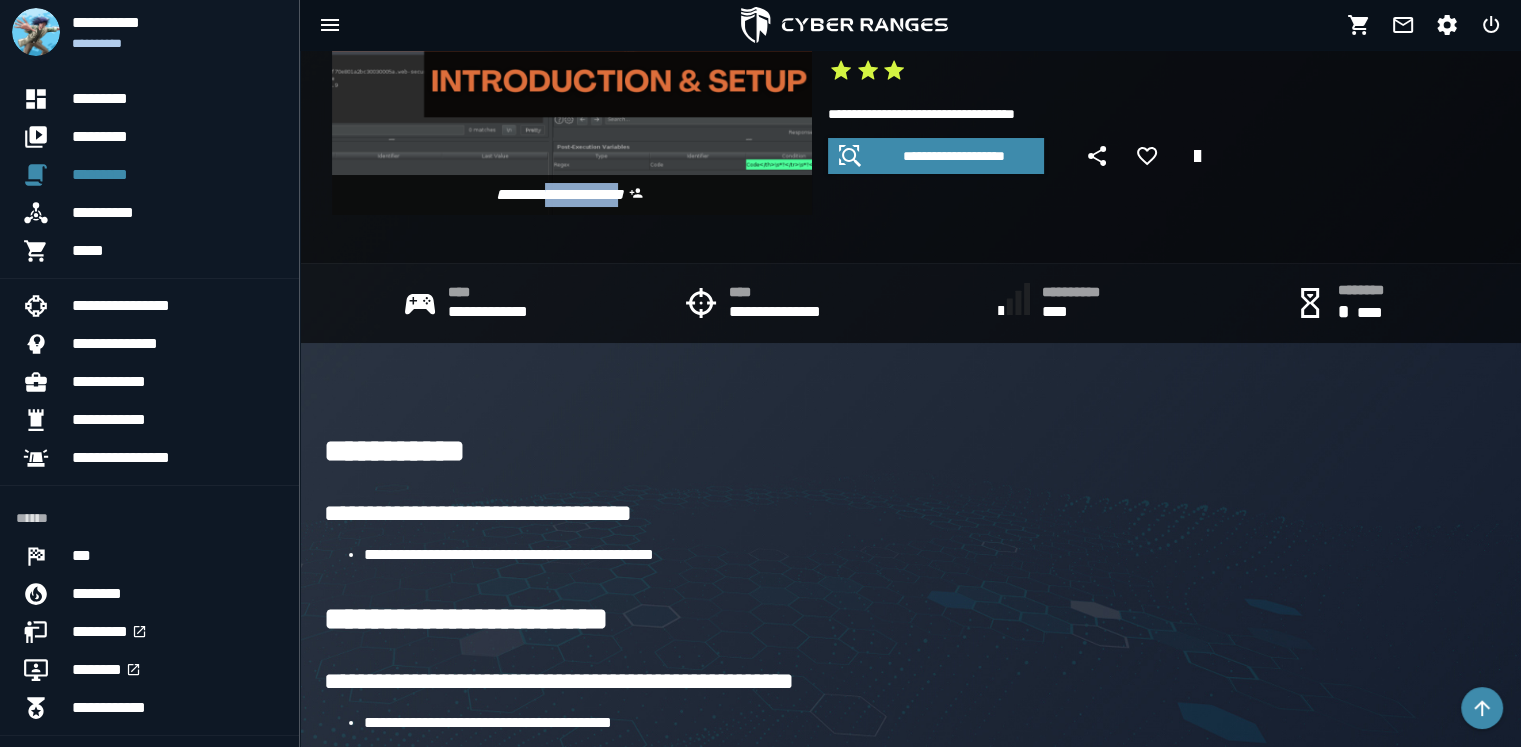 drag, startPoint x: 545, startPoint y: 191, endPoint x: 628, endPoint y: 191, distance: 83 